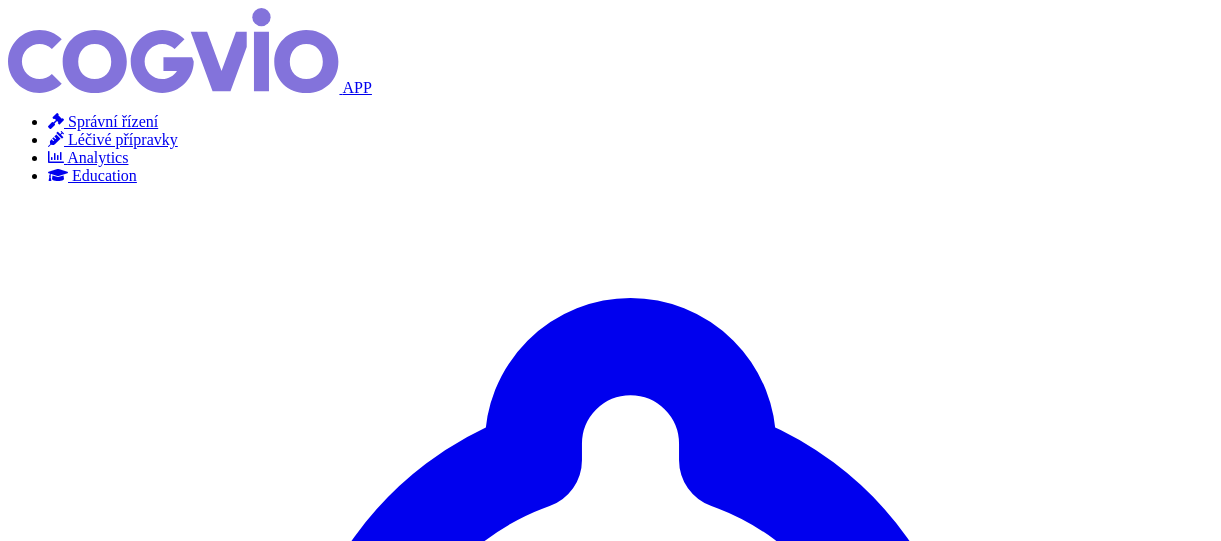 scroll, scrollTop: 0, scrollLeft: 0, axis: both 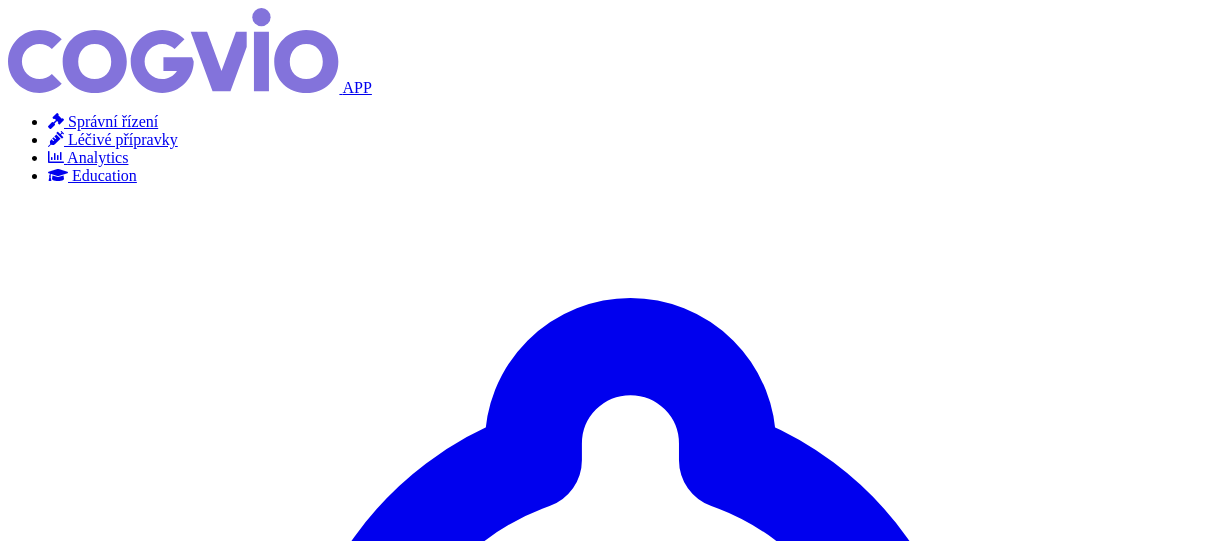 click on "Vyhledávání" at bounding box center [88, 3979] 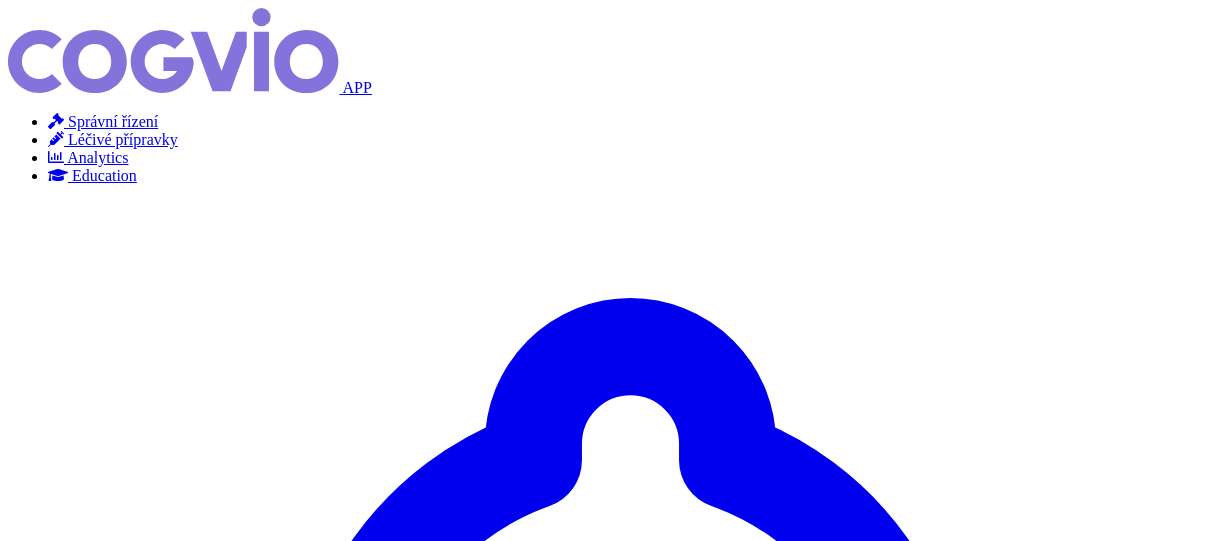 scroll, scrollTop: 0, scrollLeft: 0, axis: both 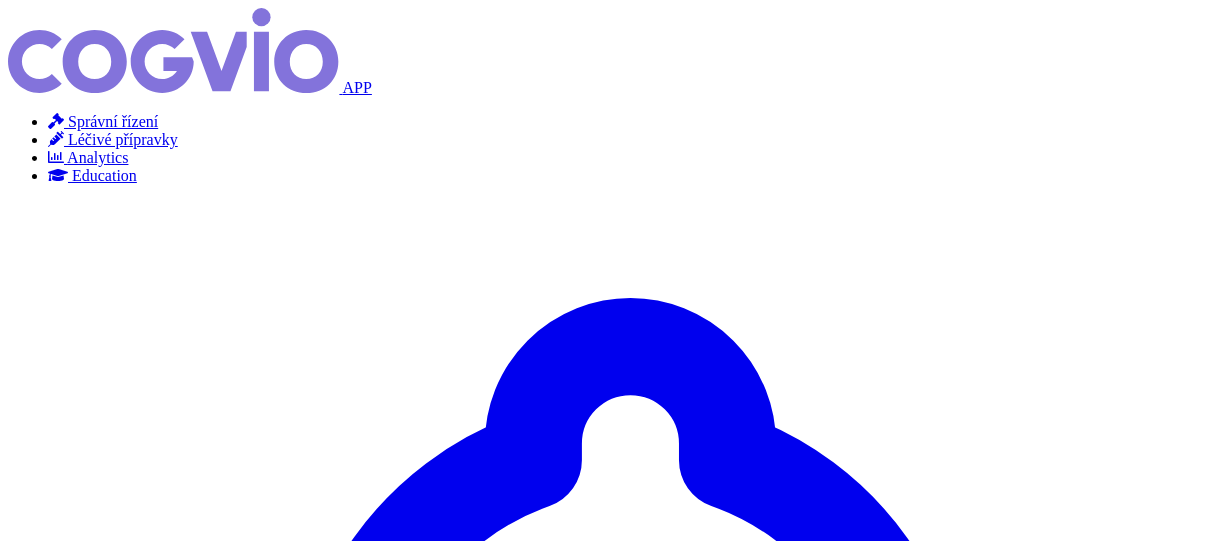 click at bounding box center [610, 4186] 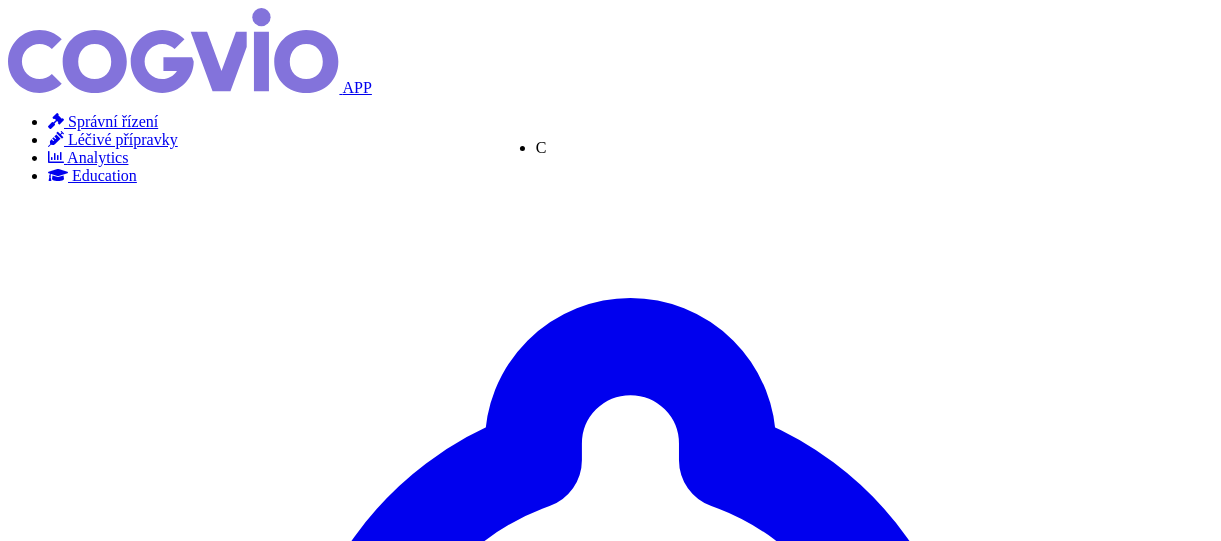 type on "Cu" 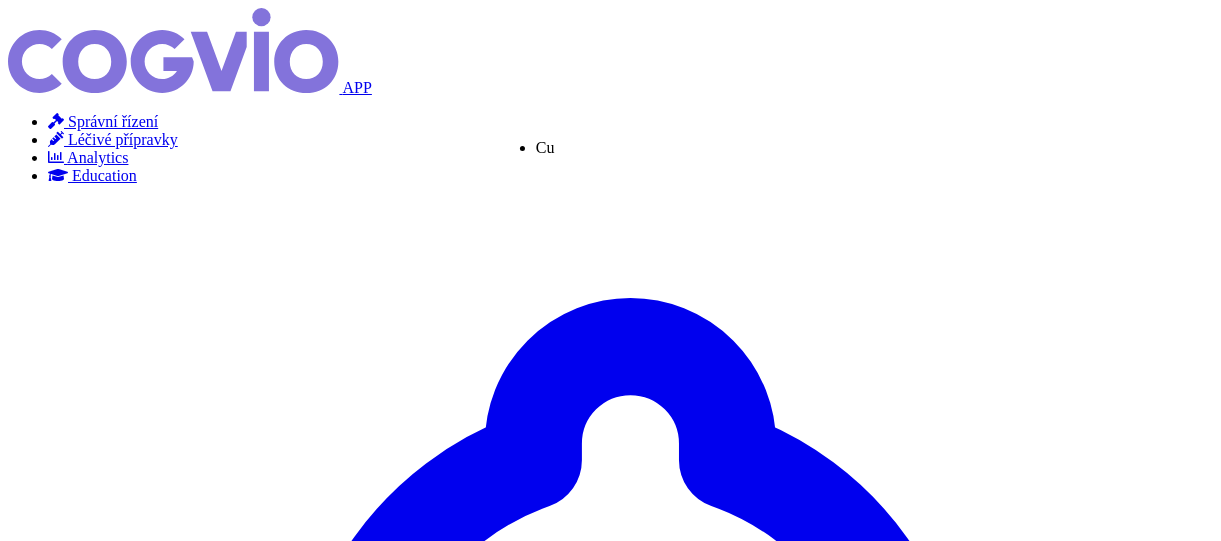 type on "Cuv" 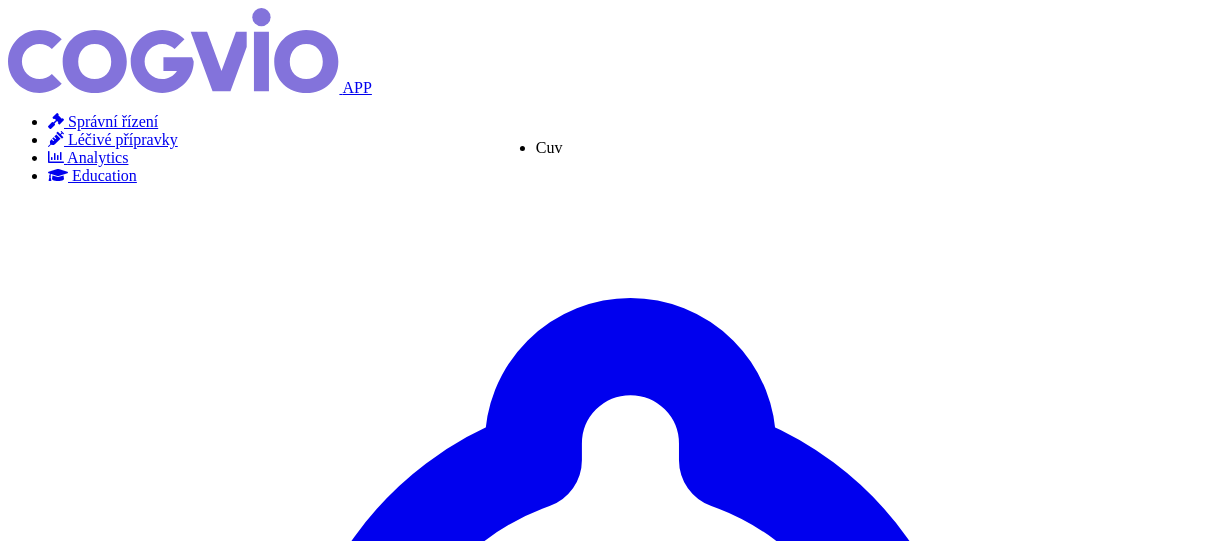 type on "Cuvi" 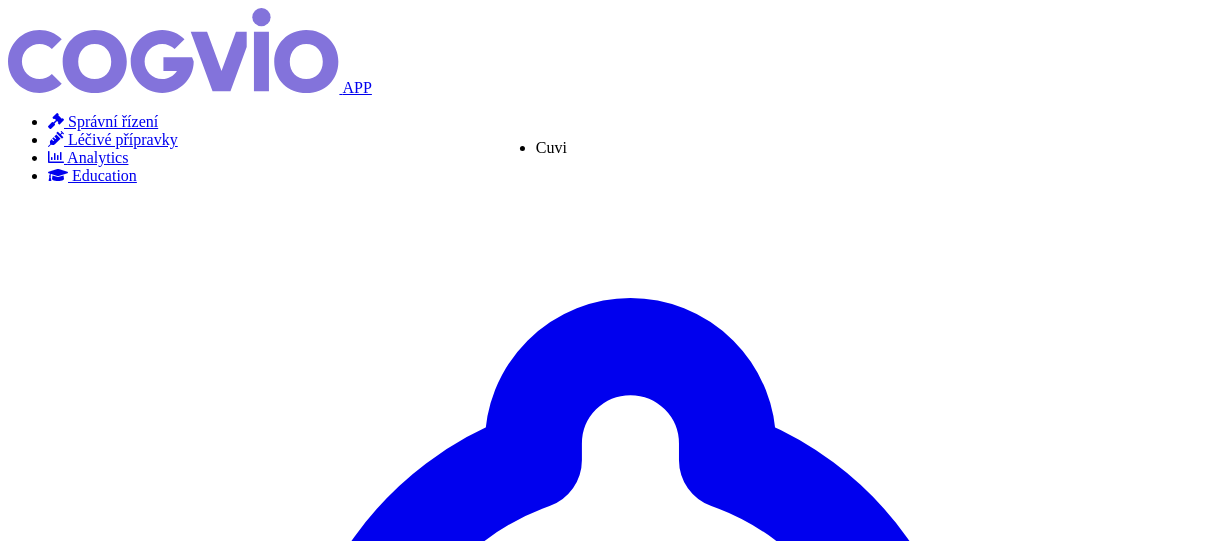 type on "Cuvit" 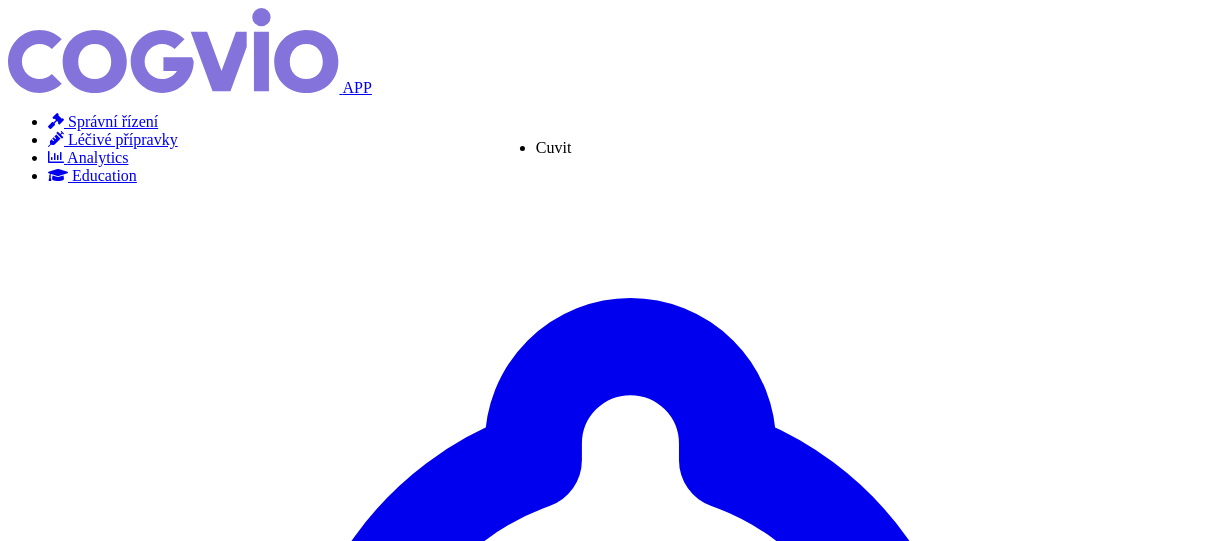 type on "Cuvitr" 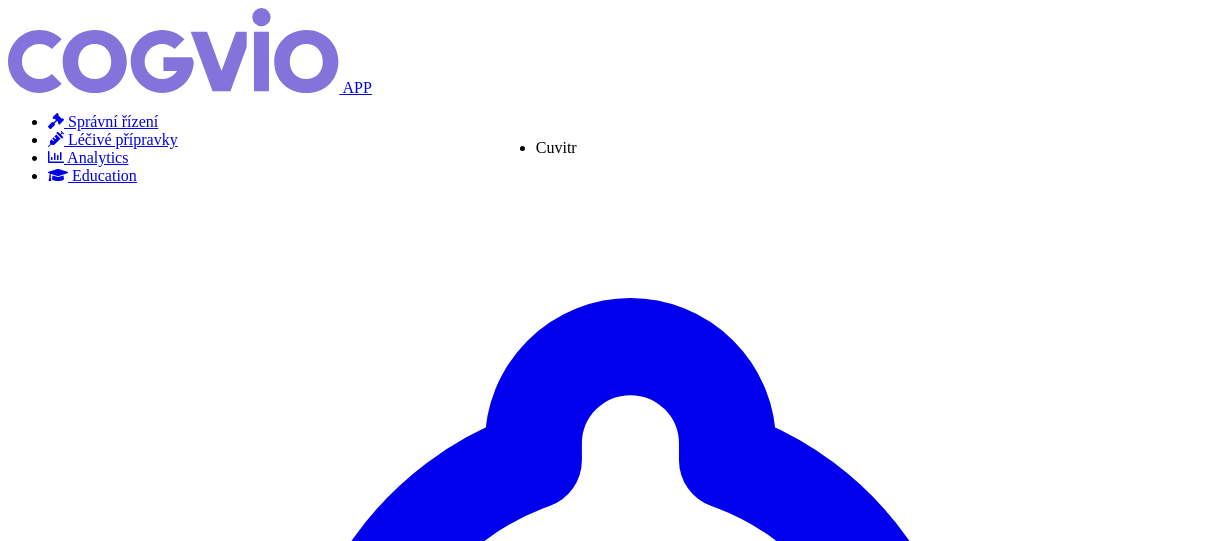 type on "Cuvitru" 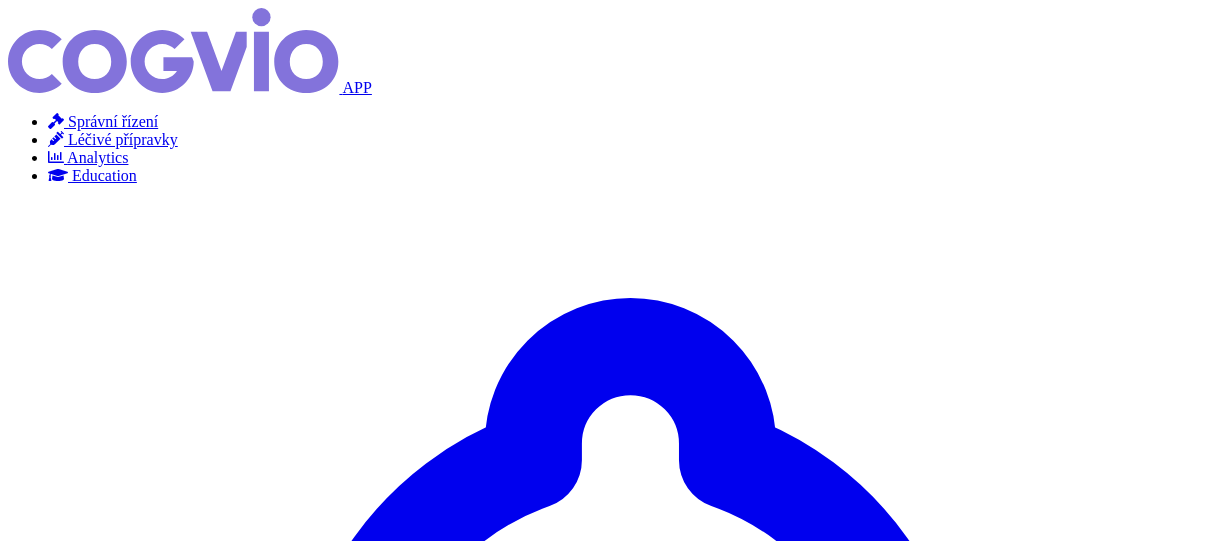 click on "Hledat" at bounding box center [35, 4314] 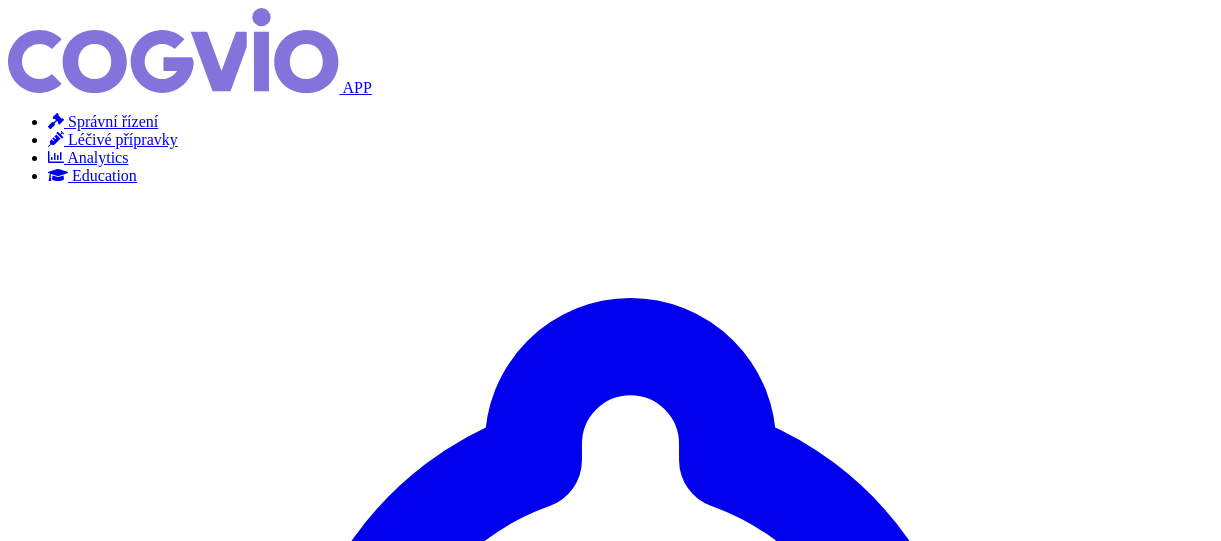 scroll, scrollTop: 0, scrollLeft: 0, axis: both 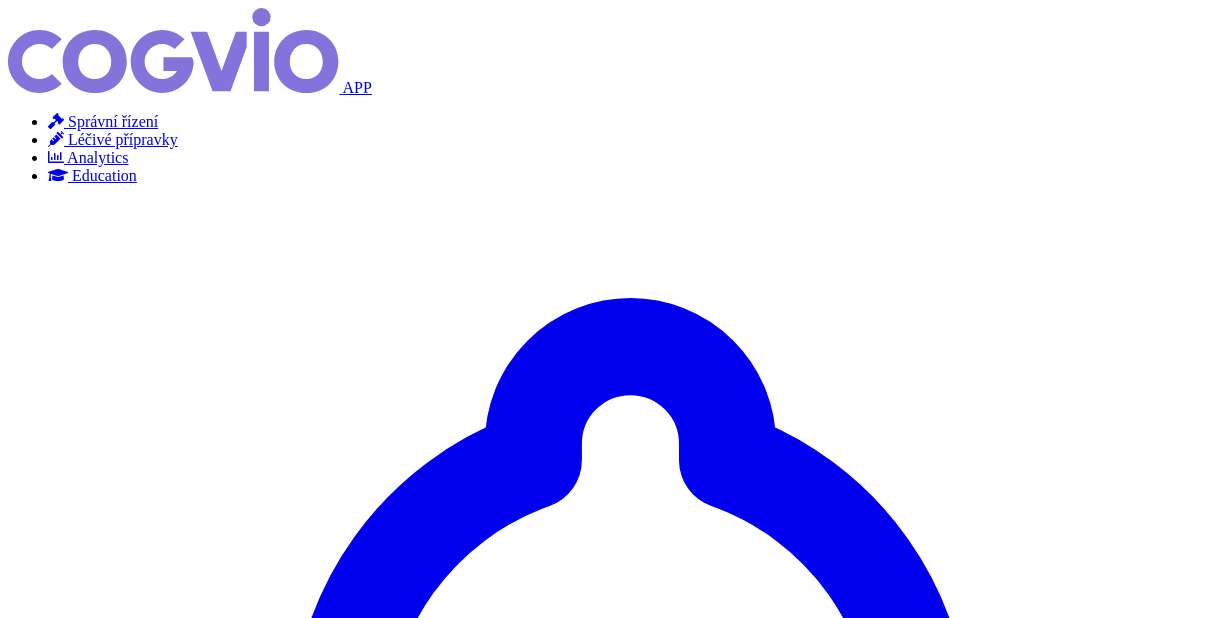 click on "VaPÚ" at bounding box center [104, 4702] 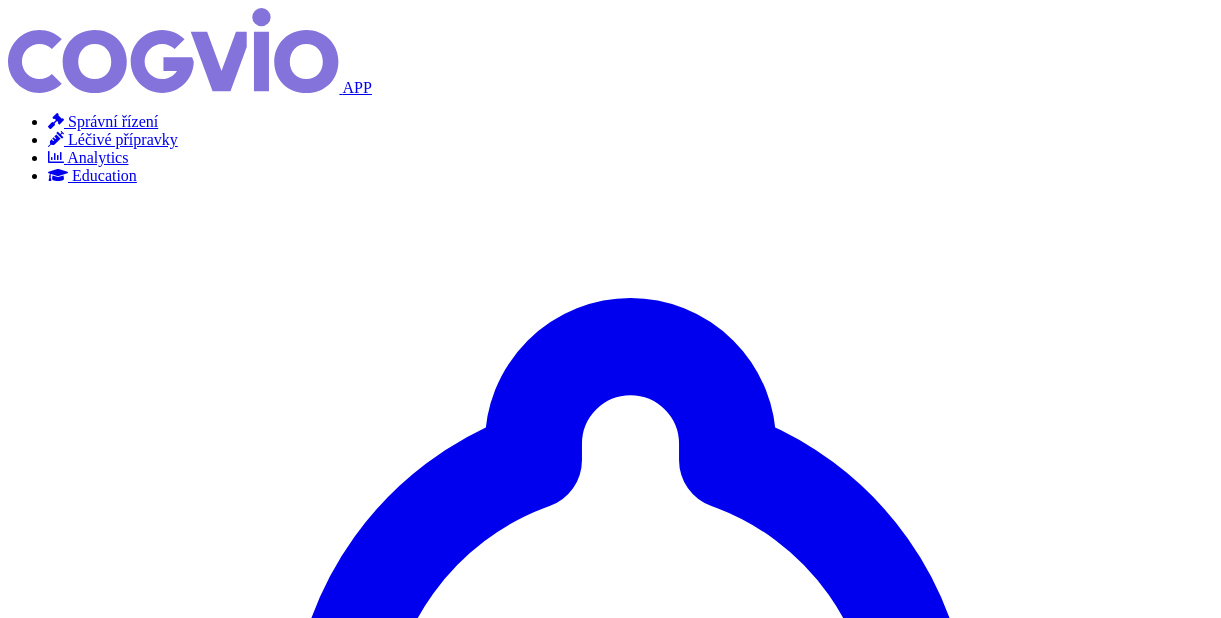 scroll, scrollTop: 0, scrollLeft: 0, axis: both 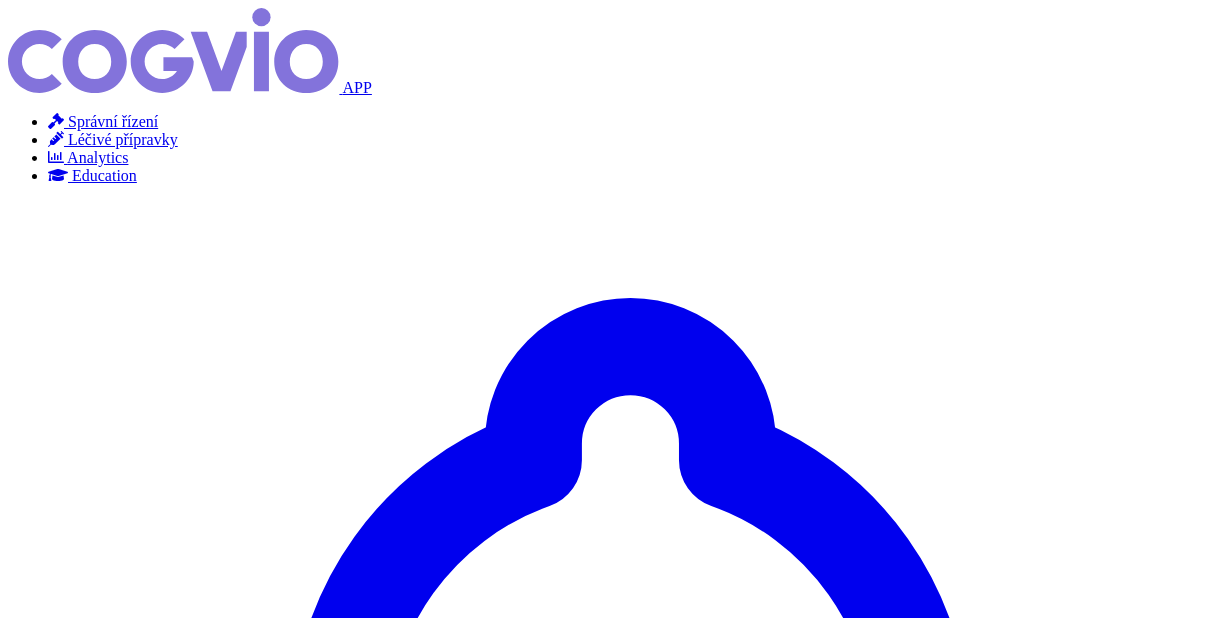 click on "NPM_ROZHODNUTÍ_CUVITRU_SUKLS283352_2021" at bounding box center [237, 4917] 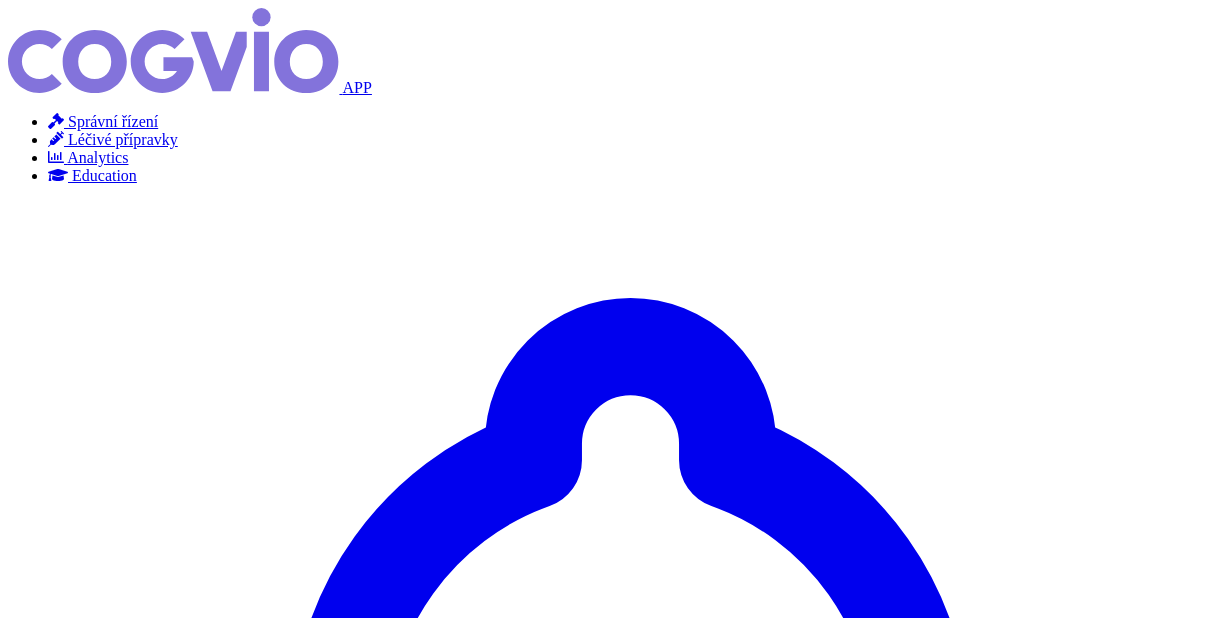 scroll, scrollTop: 0, scrollLeft: 0, axis: both 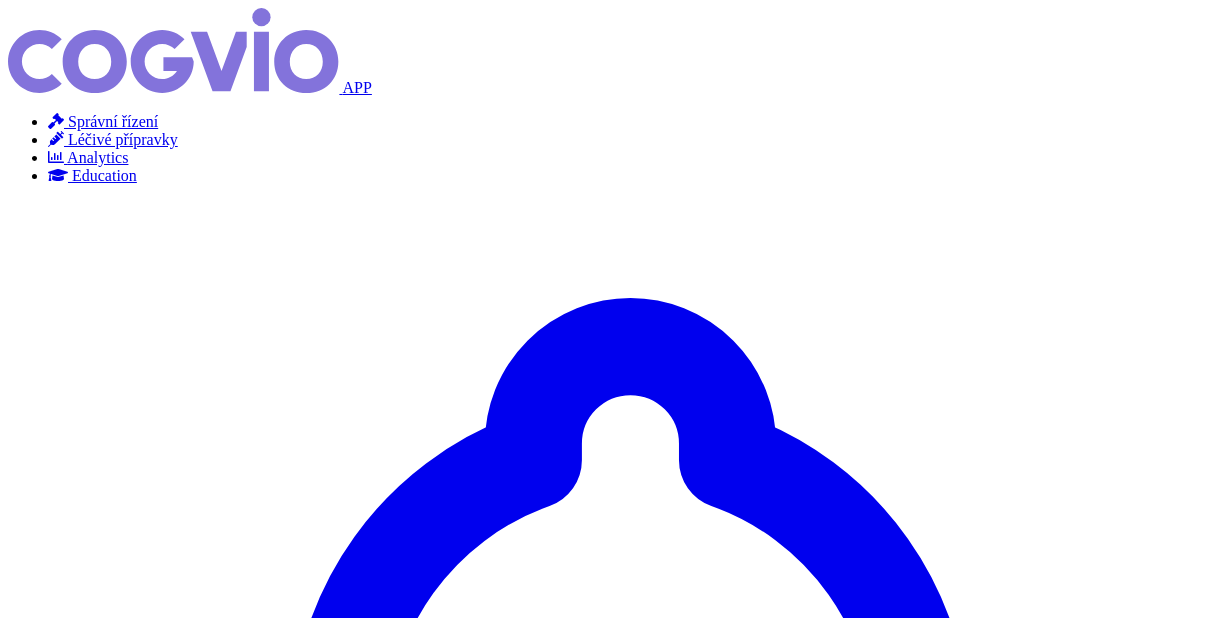 click on "VaPÚ + MC" at bounding box center [104, 4702] 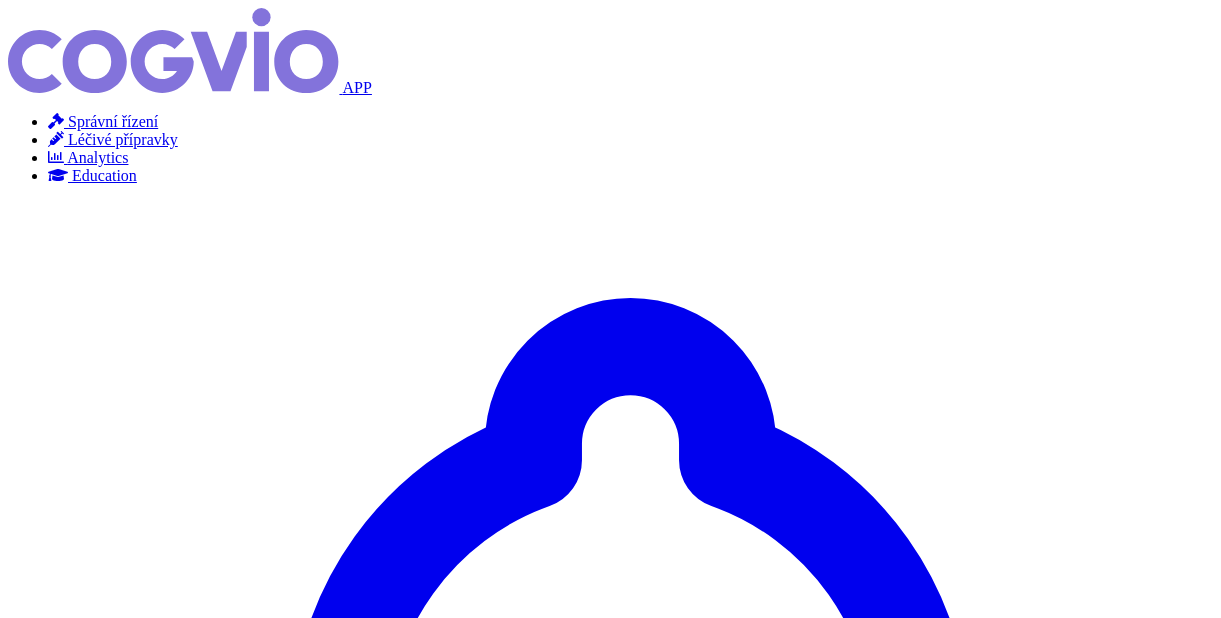 scroll, scrollTop: 0, scrollLeft: 0, axis: both 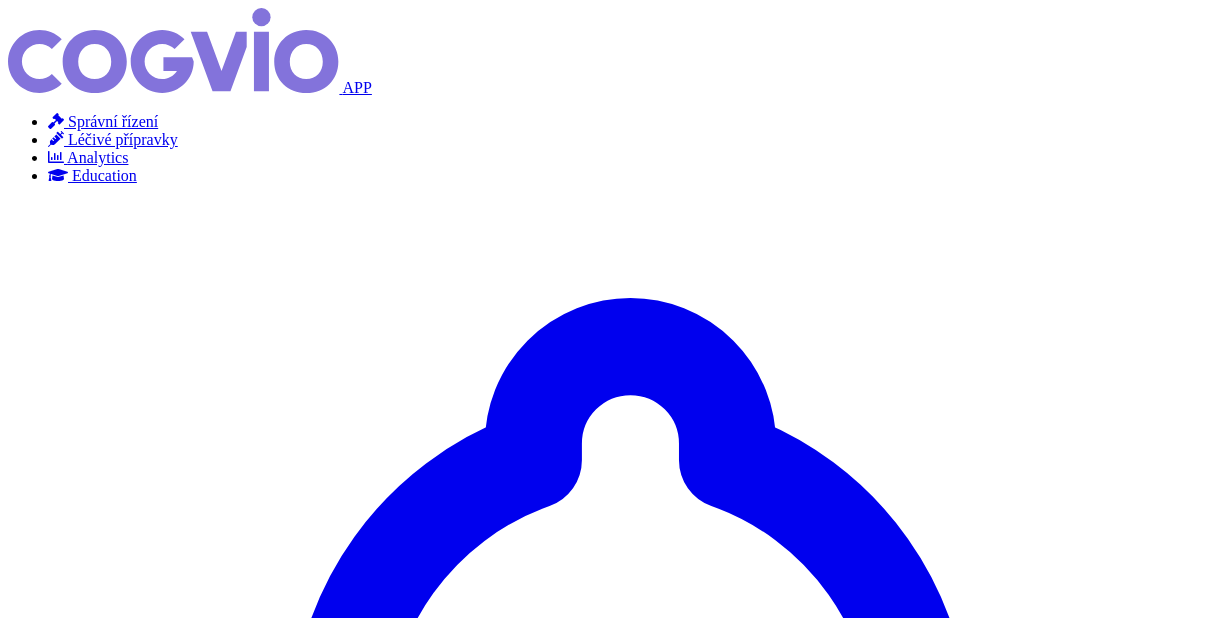 drag, startPoint x: 292, startPoint y: 105, endPoint x: 92, endPoint y: 91, distance: 200.4894 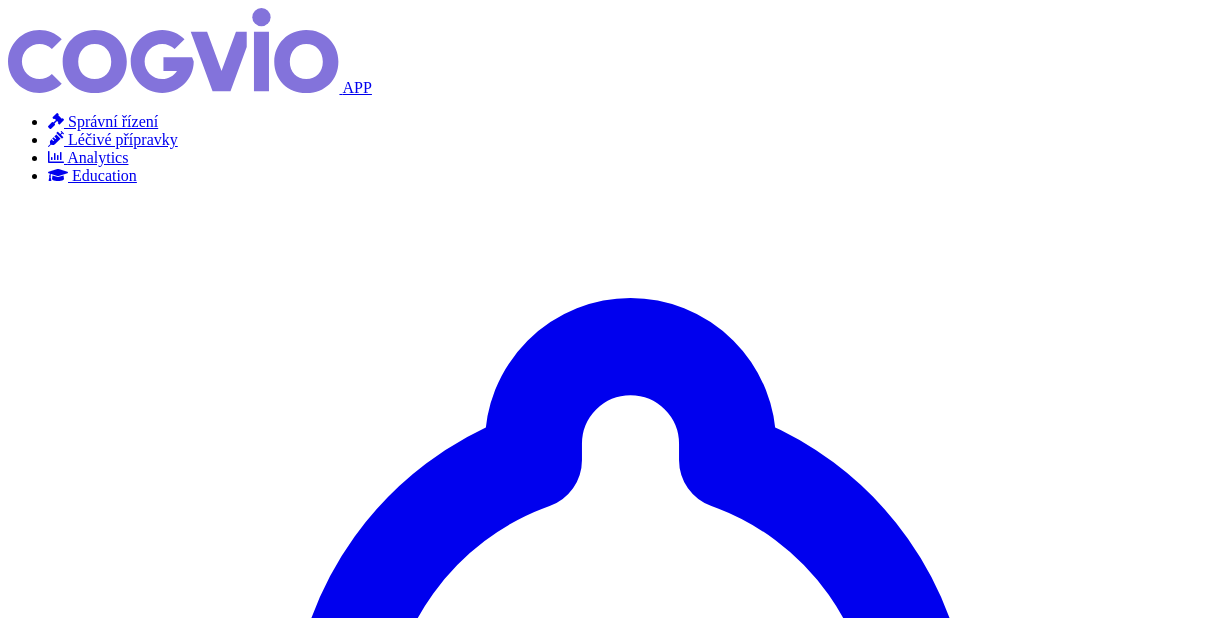 scroll, scrollTop: 0, scrollLeft: 0, axis: both 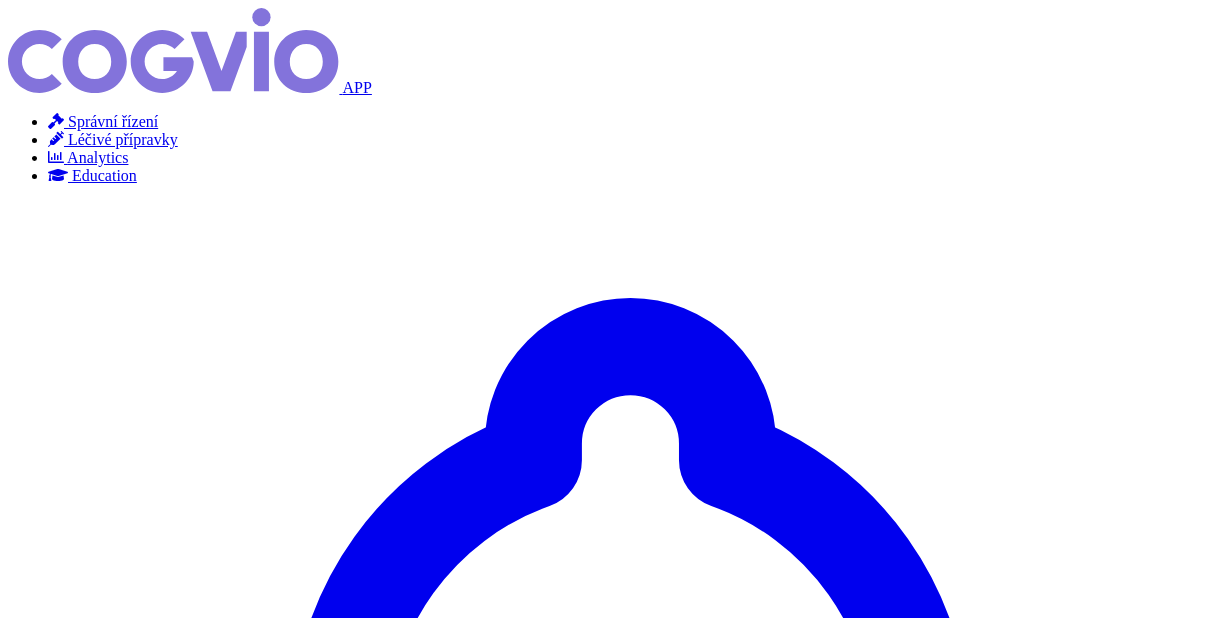 click on "1-Revize - VaPÚ - zkrácené řízení" at bounding box center (104, 4702) 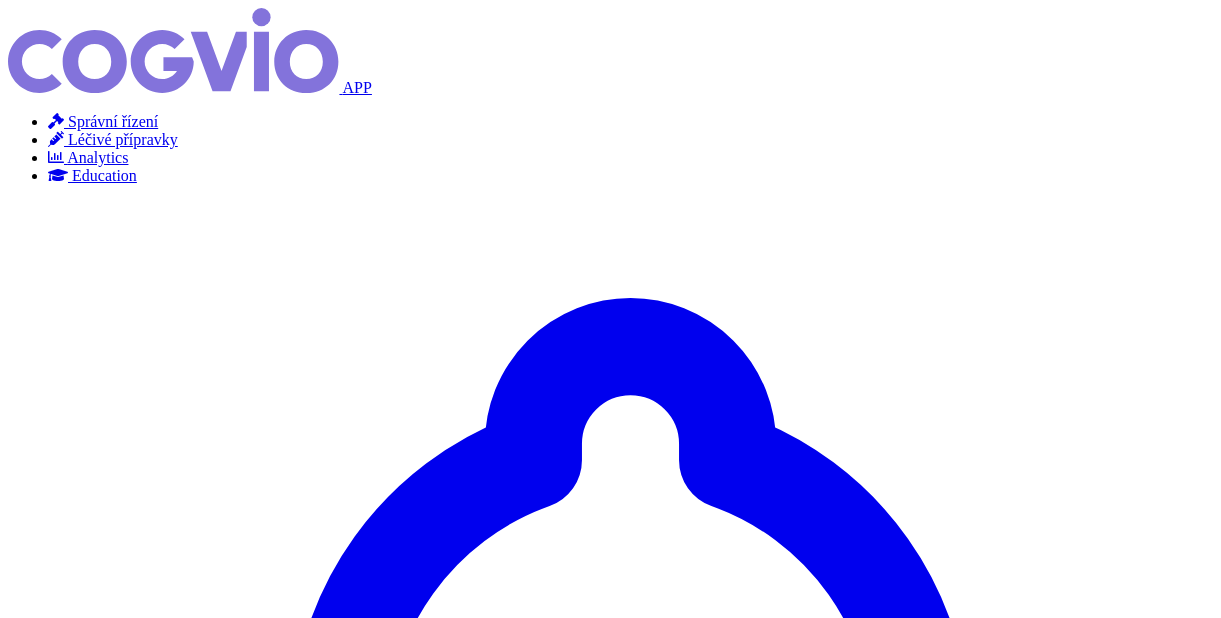 scroll, scrollTop: 0, scrollLeft: 0, axis: both 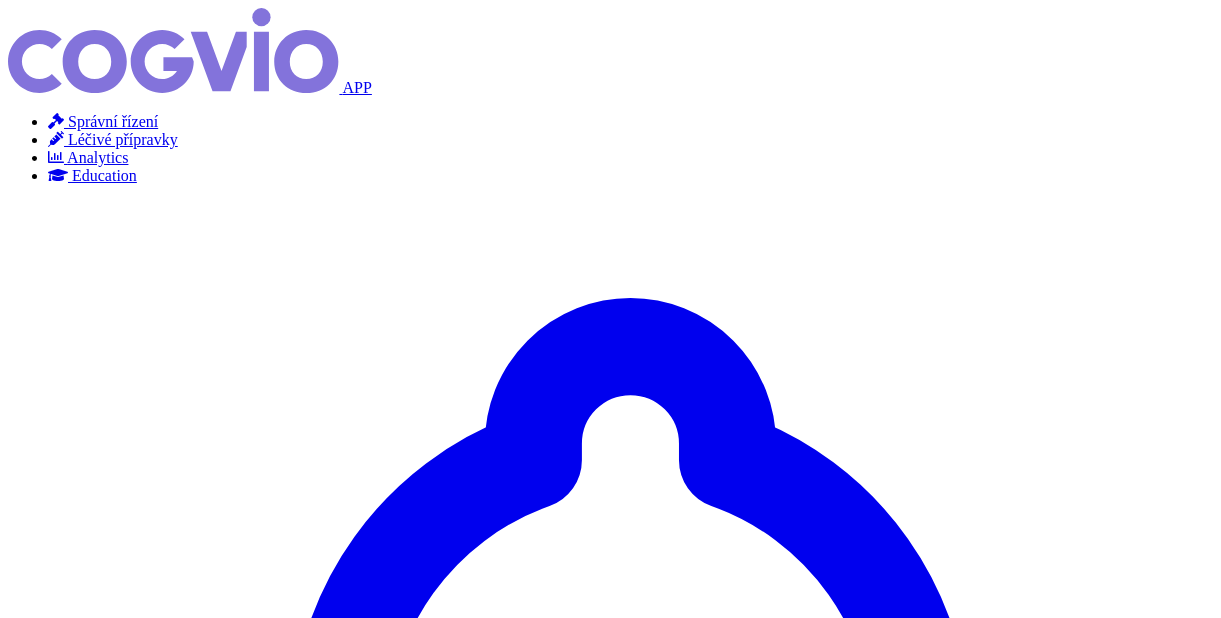 drag, startPoint x: 292, startPoint y: 105, endPoint x: 70, endPoint y: 105, distance: 222 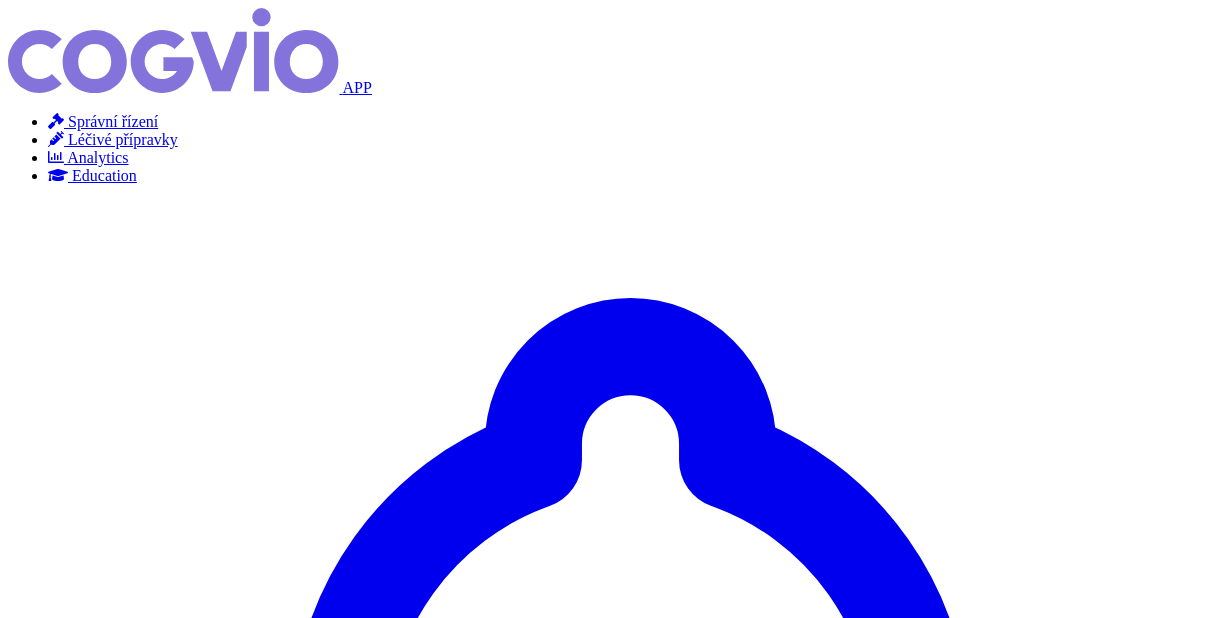 scroll, scrollTop: 0, scrollLeft: 0, axis: both 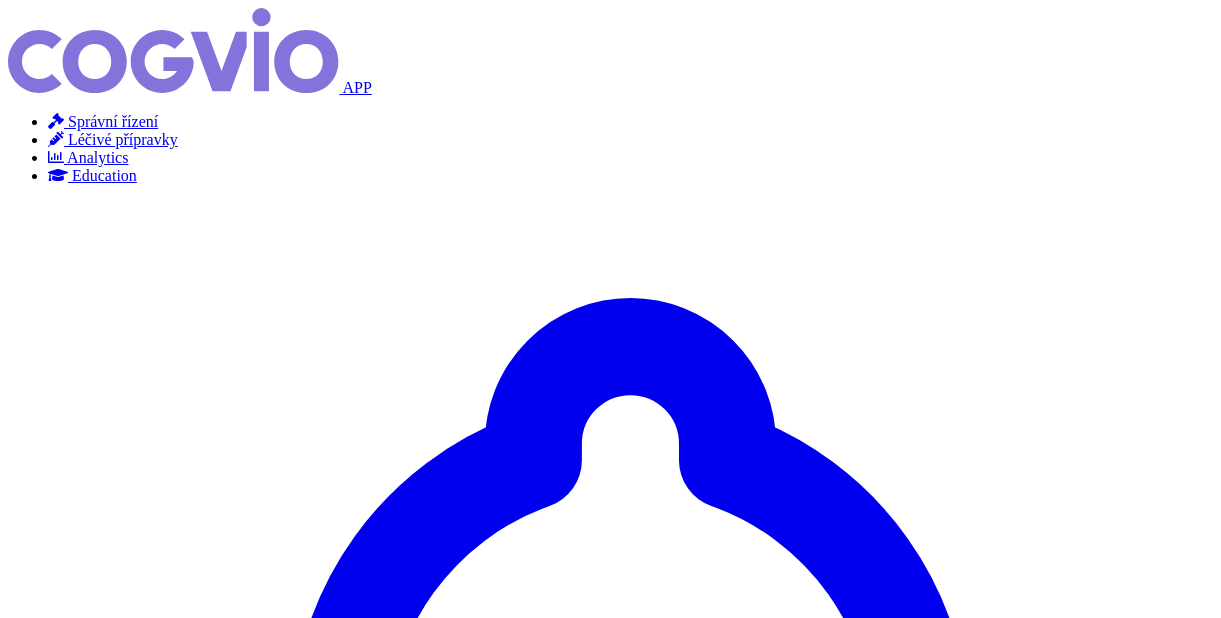 click on "Vyhledávání" at bounding box center [88, 3979] 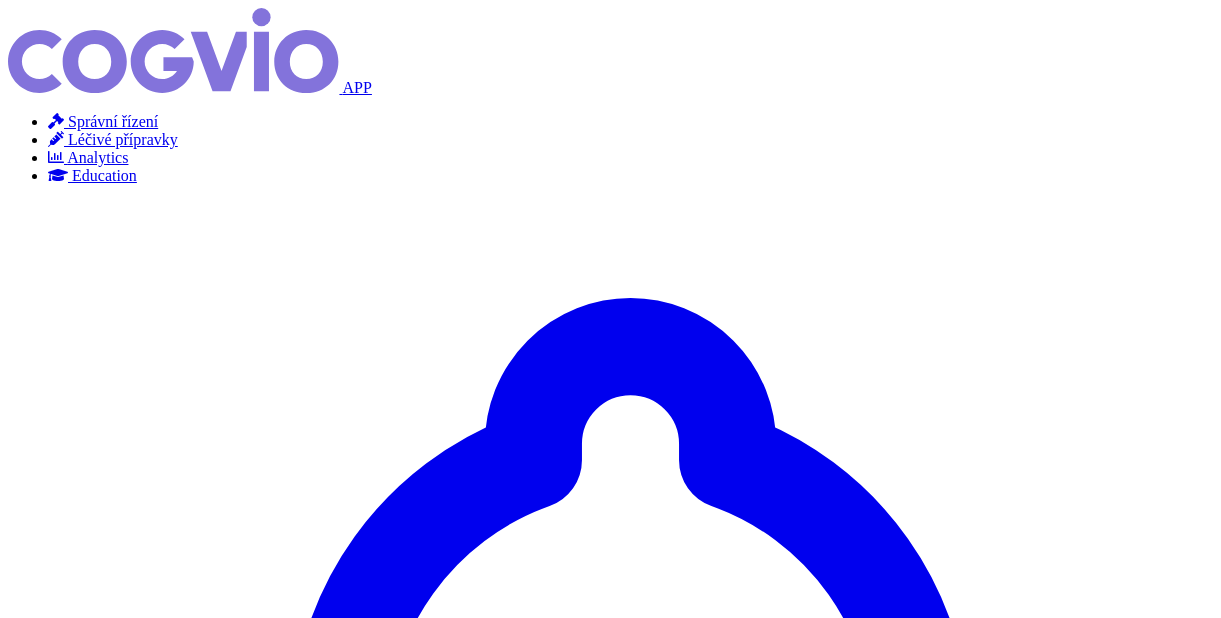 scroll, scrollTop: 0, scrollLeft: 0, axis: both 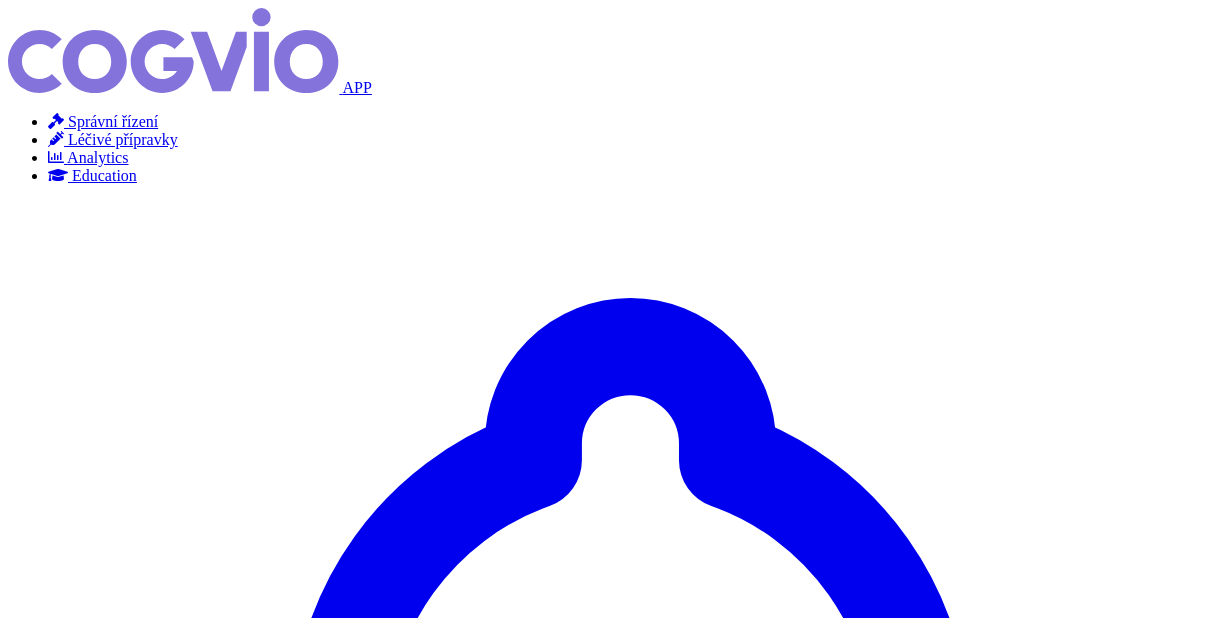 click at bounding box center [610, 4186] 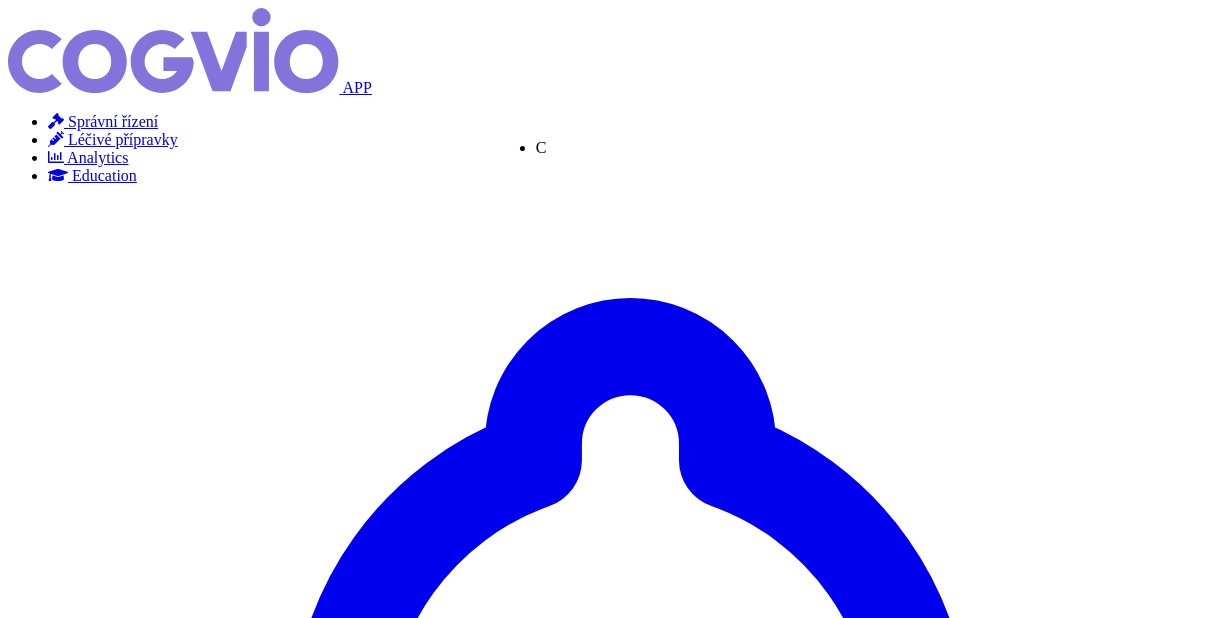 type on "Cu" 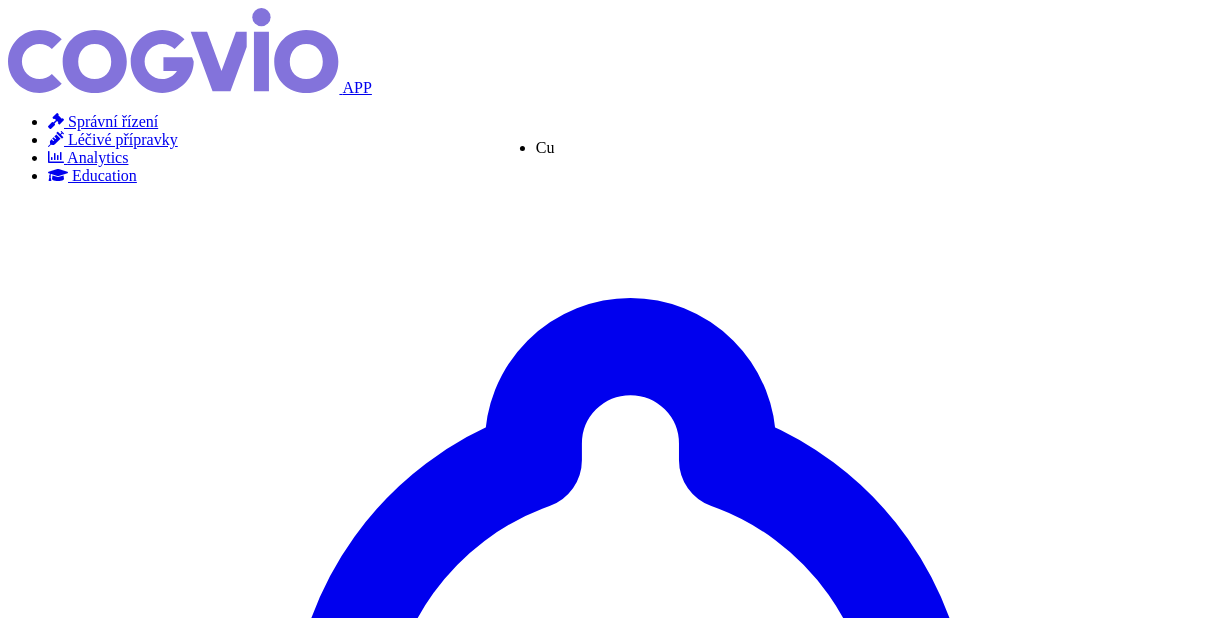 type on "Cuv" 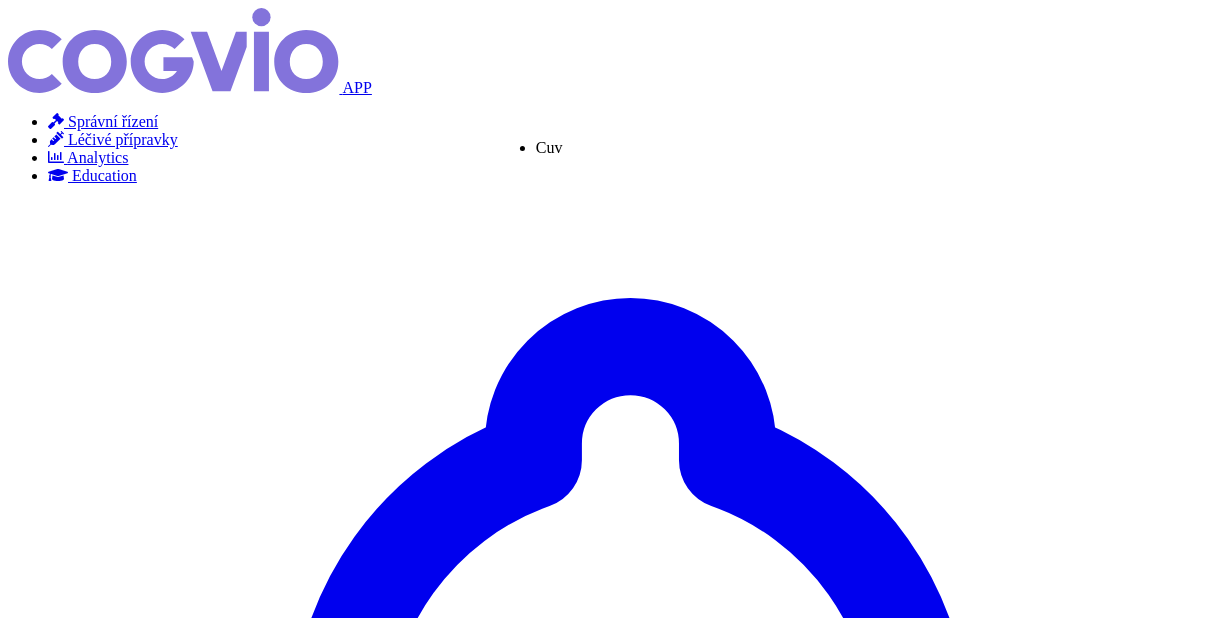 type on "Cuvi" 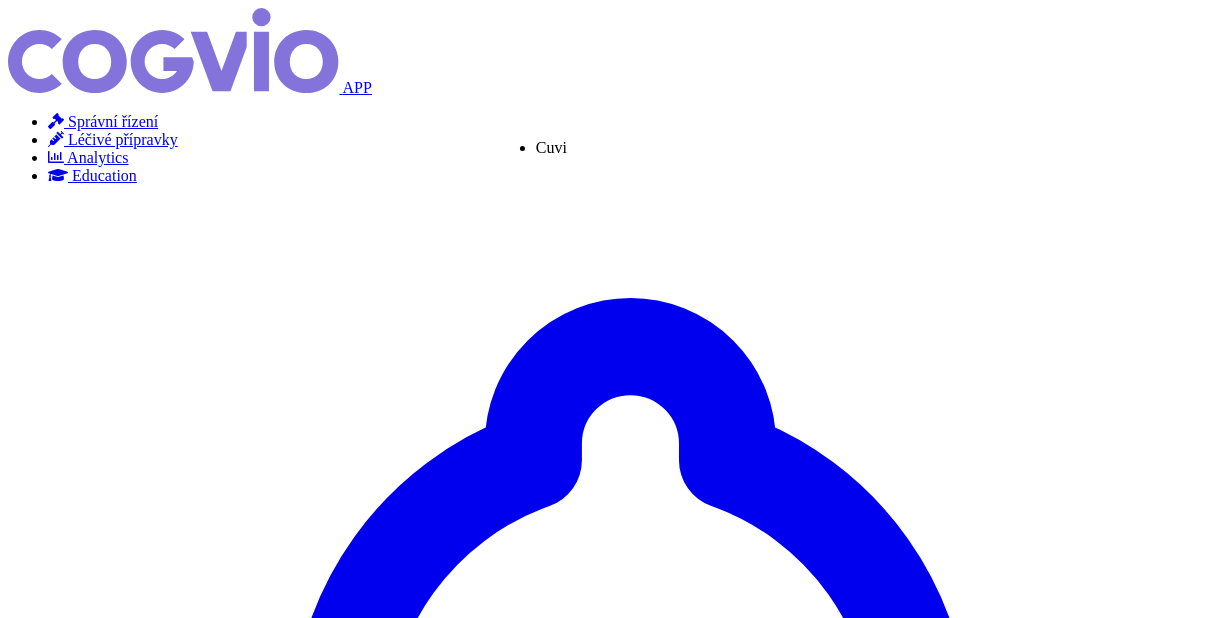 type on "Cuvit" 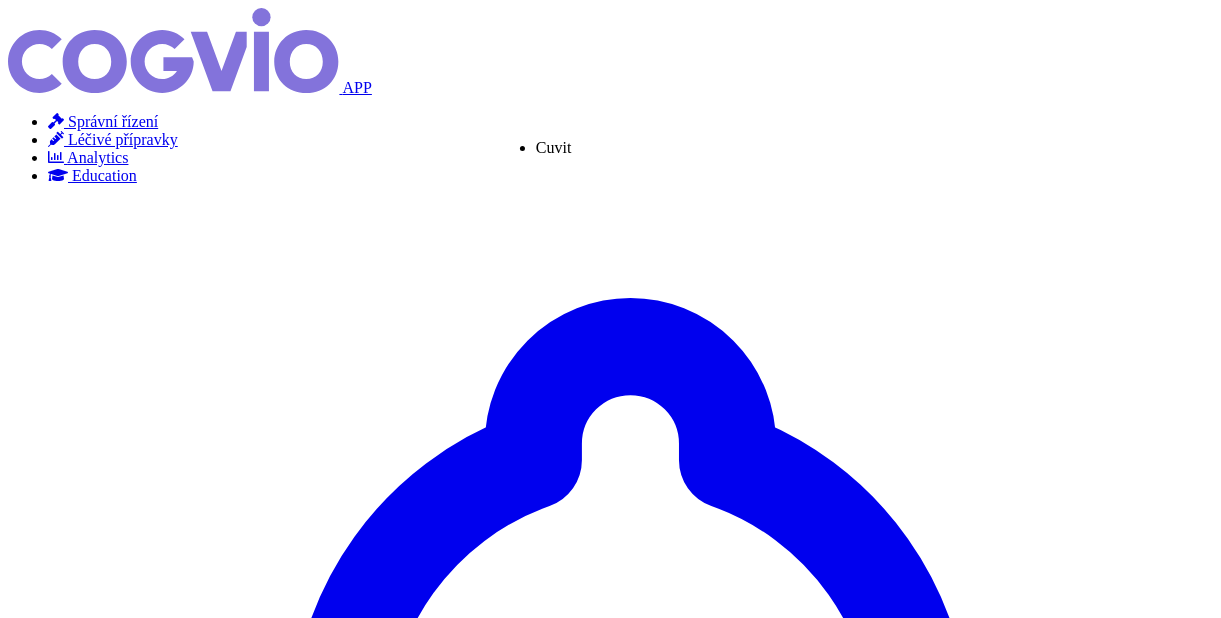 type on "Cuvitr" 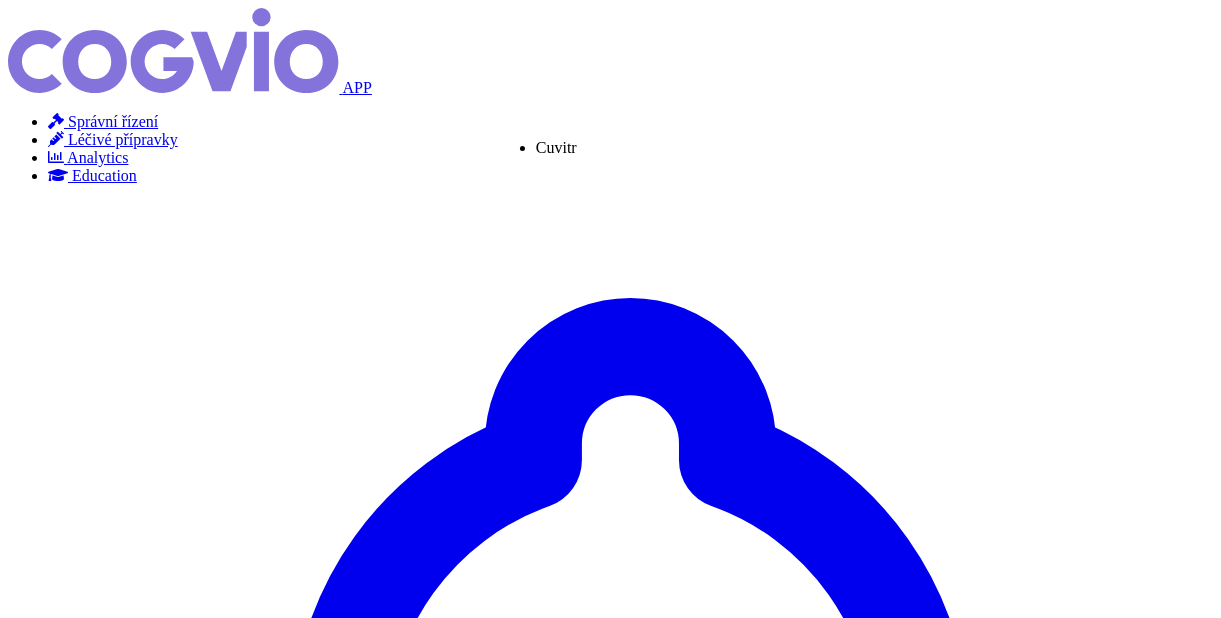 type on "Cuvitru" 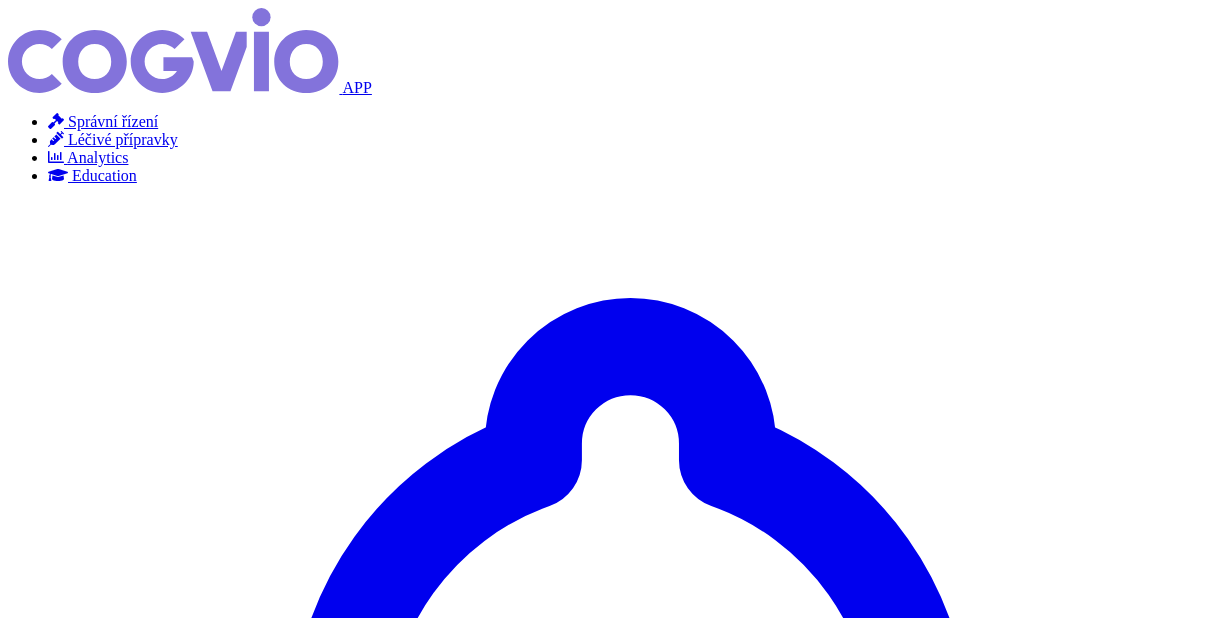 click on "Hledat" at bounding box center (35, 4314) 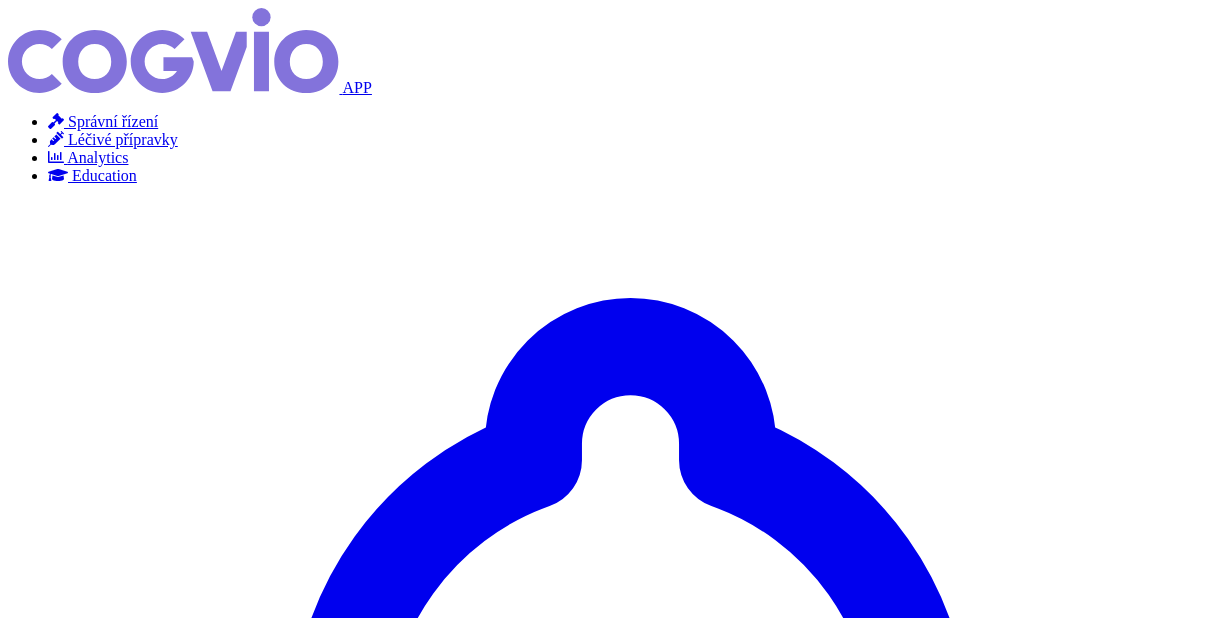 scroll, scrollTop: 0, scrollLeft: 0, axis: both 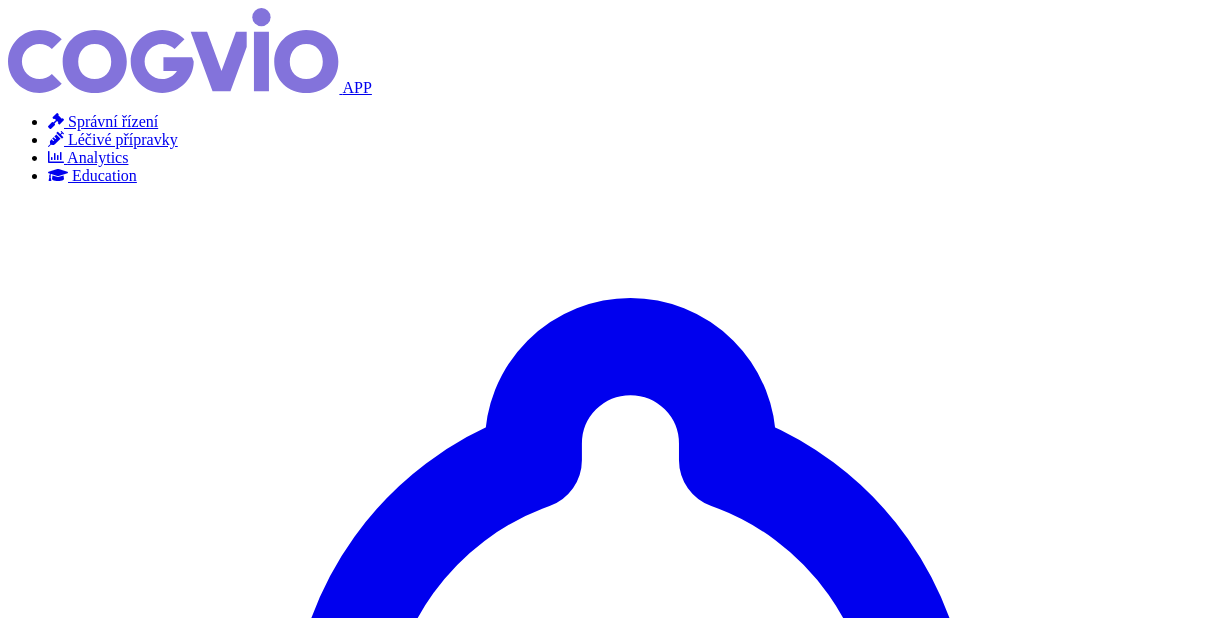 click on "CUVITRU" at bounding box center (376, 4676) 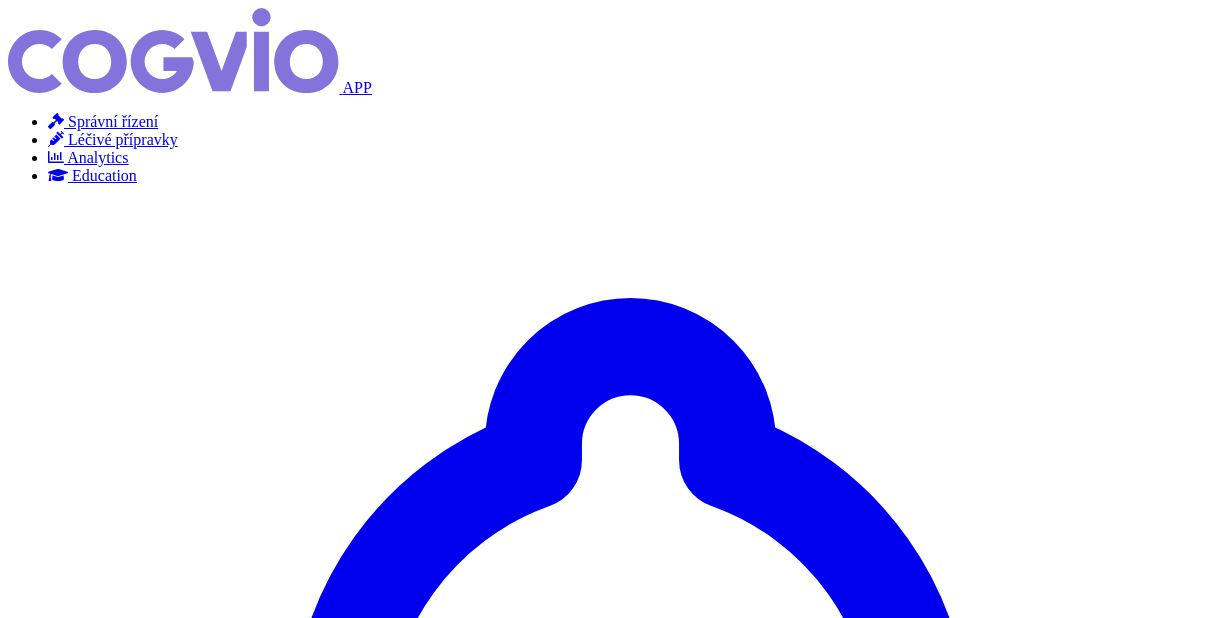 scroll, scrollTop: 0, scrollLeft: 0, axis: both 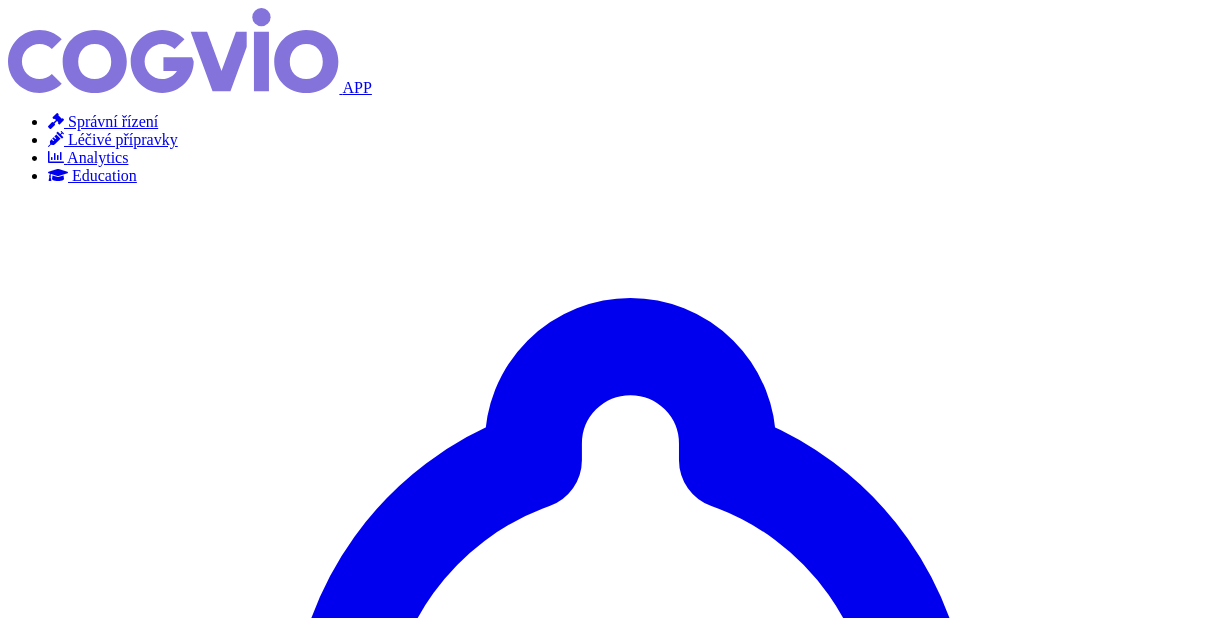 click on "ROZHODNUTÍ_CUVITRU_SUKLS190441_2017" at bounding box center [443, 4899] 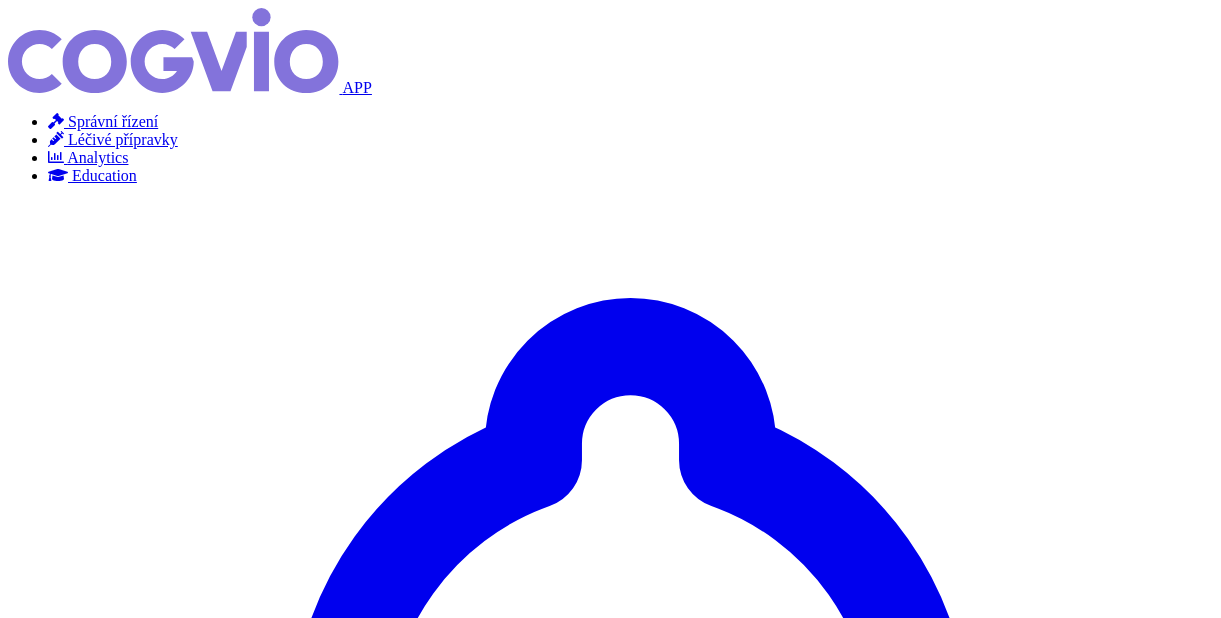 scroll, scrollTop: 0, scrollLeft: 0, axis: both 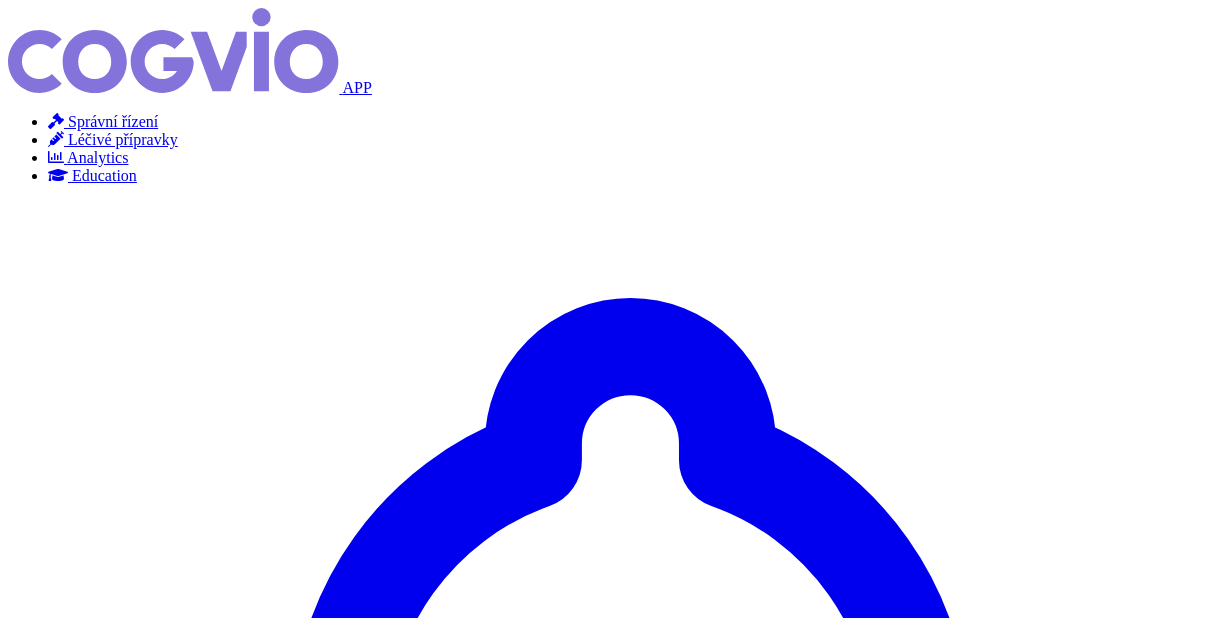 click on "1-Revize - VaPÚ - zkrácené řízení" at bounding box center (104, 4702) 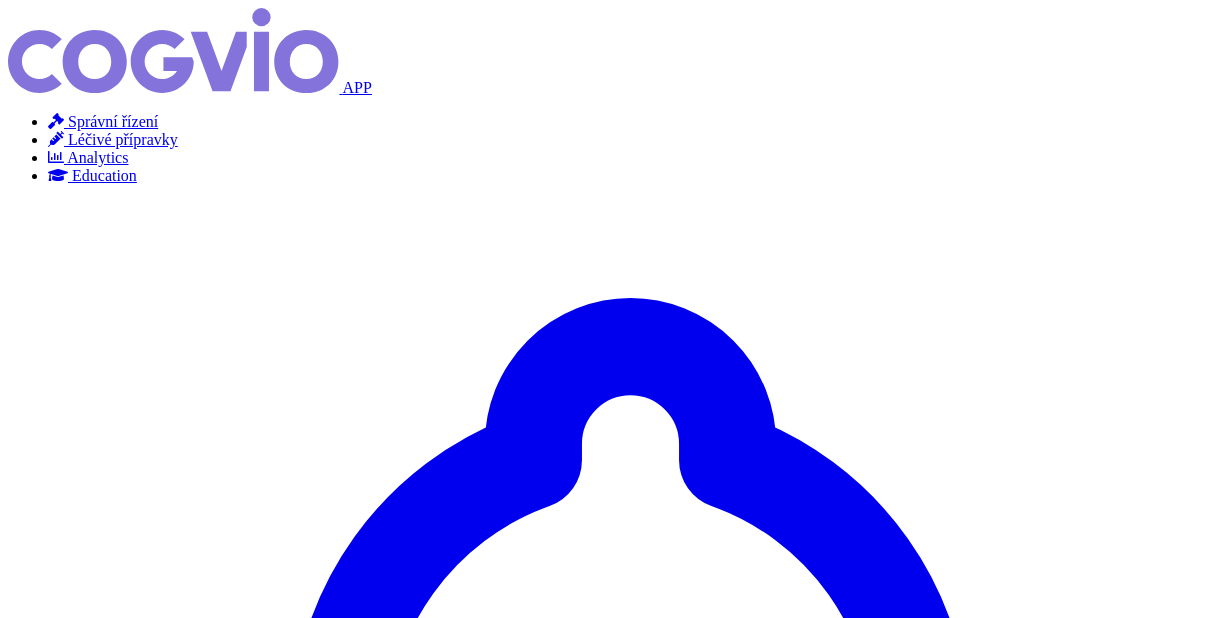 scroll, scrollTop: 0, scrollLeft: 0, axis: both 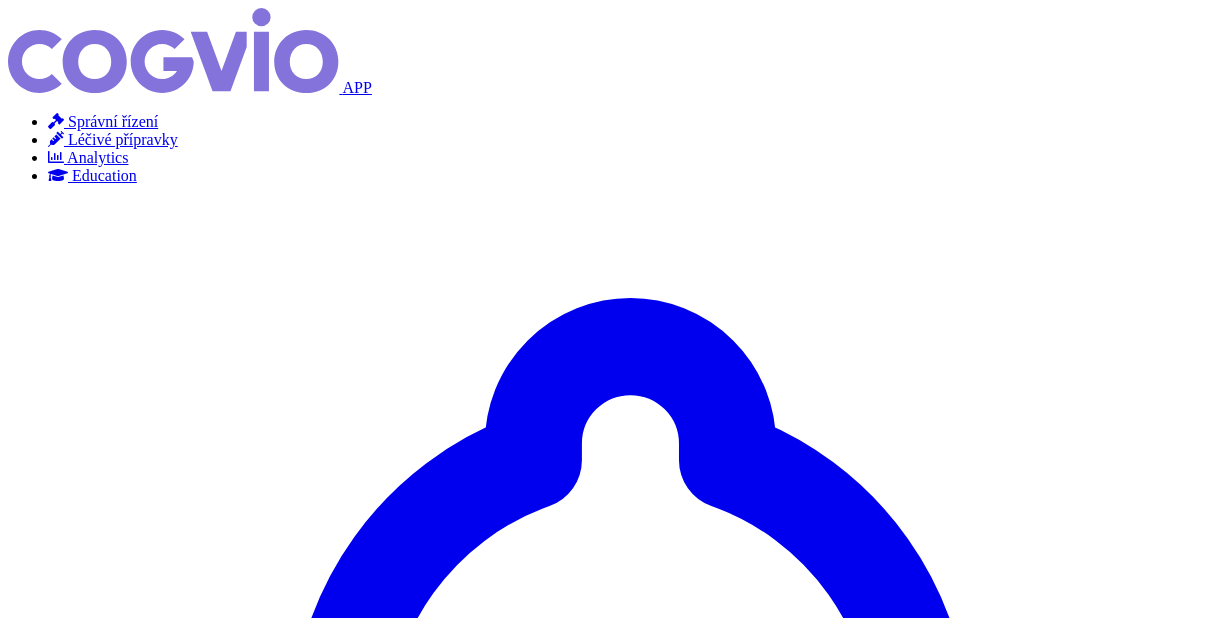 click on "ROZHODNUTÍ_SUKLS128380_2025" at bounding box center [187, 4917] 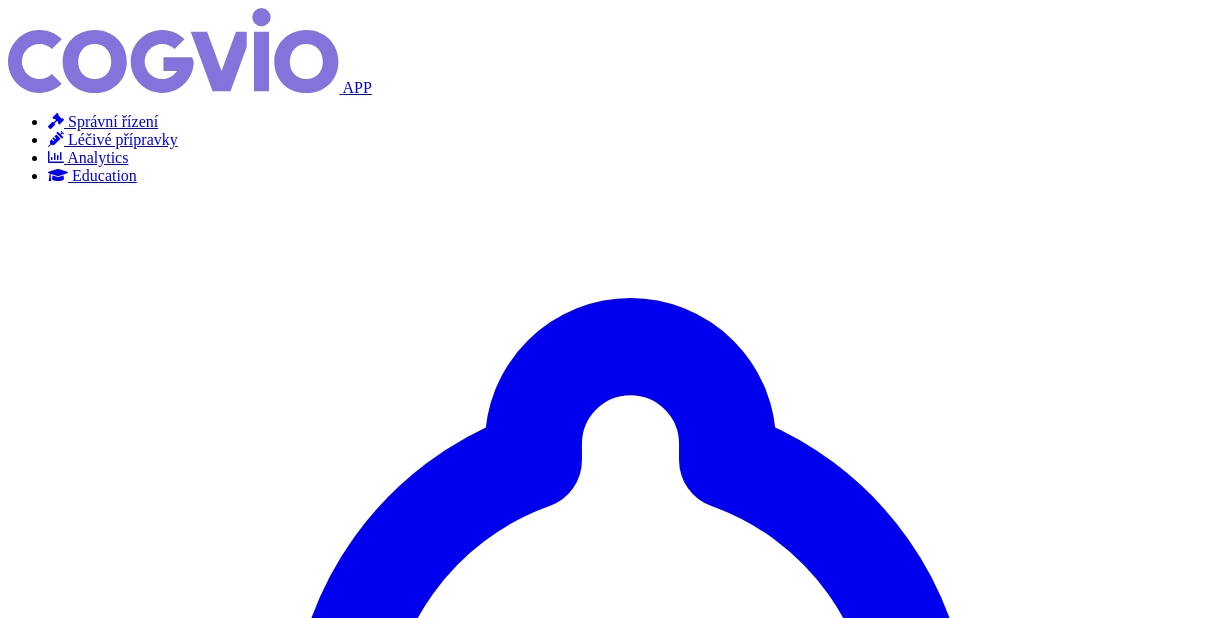 scroll, scrollTop: 0, scrollLeft: 0, axis: both 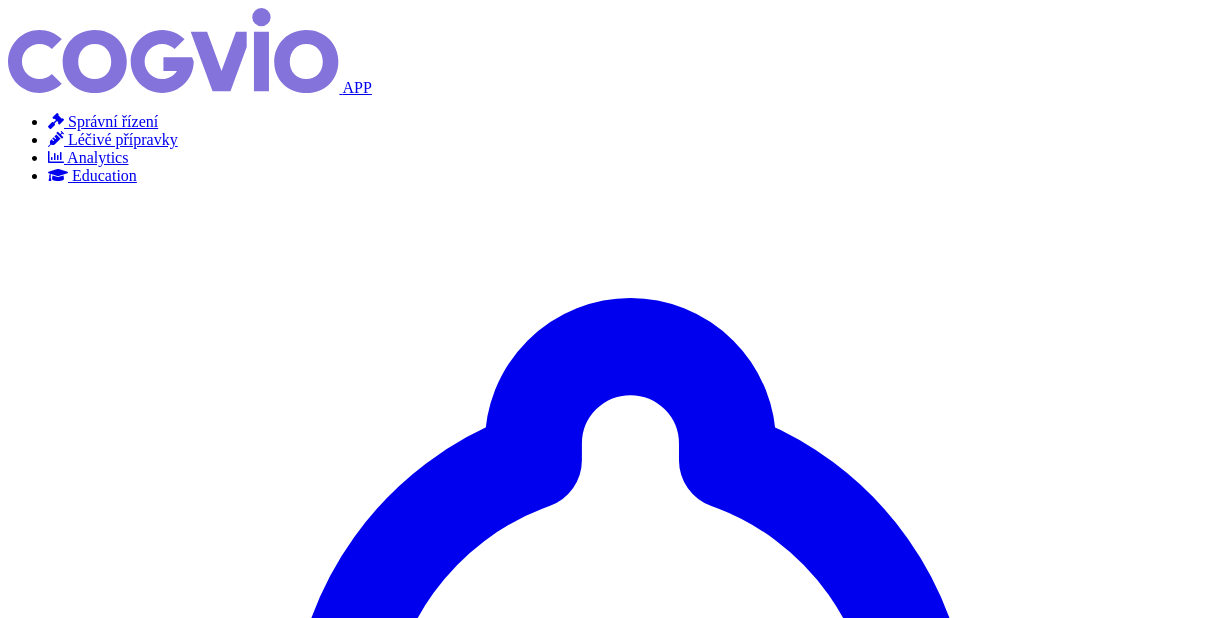 click on "CUVITRU
(4 balení)" at bounding box center [404, 4685] 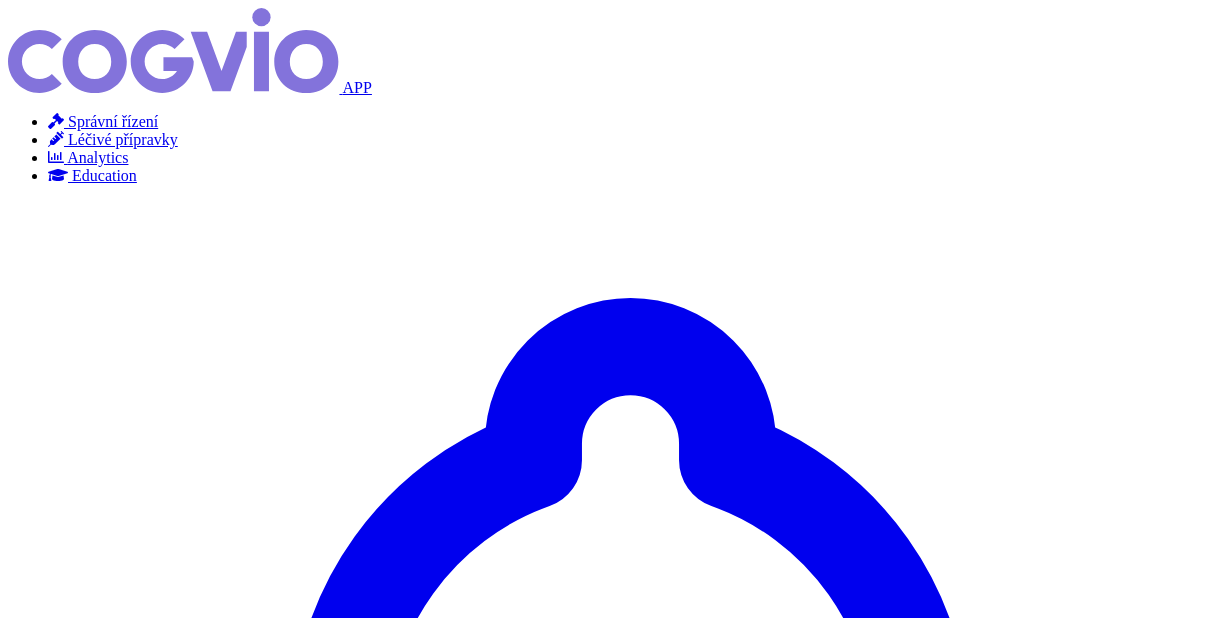 scroll, scrollTop: 0, scrollLeft: 0, axis: both 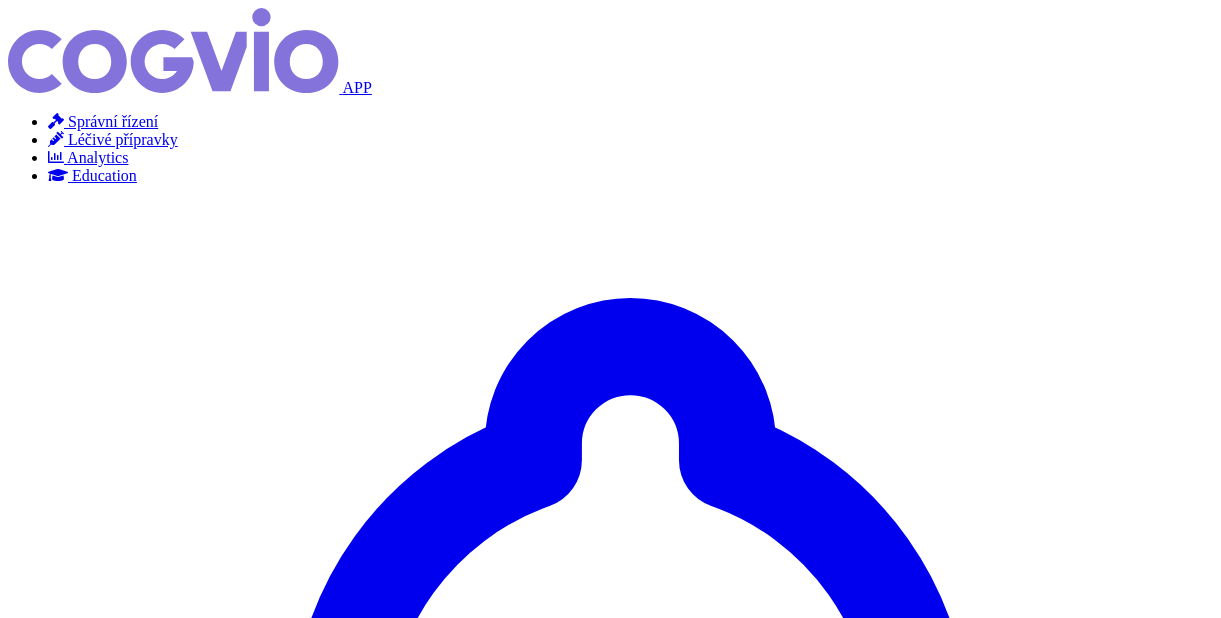 click on "ROZHODNUTÍ_CUVITRU_SUKLS283352_2021" at bounding box center (237, 4917) 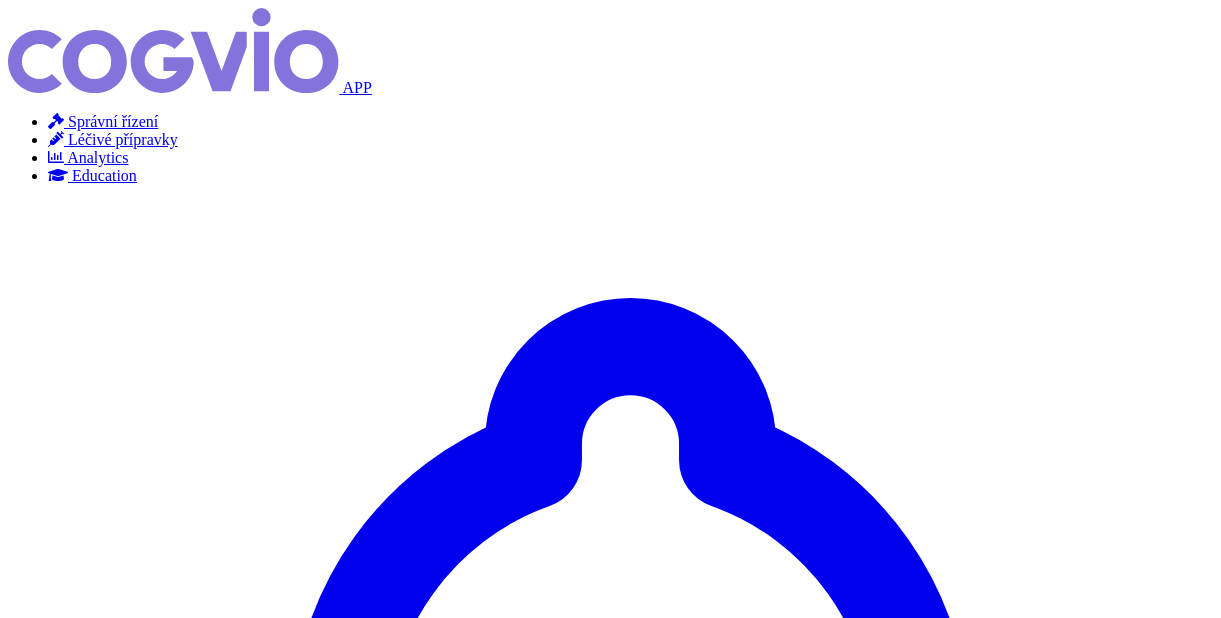 scroll, scrollTop: 0, scrollLeft: 0, axis: both 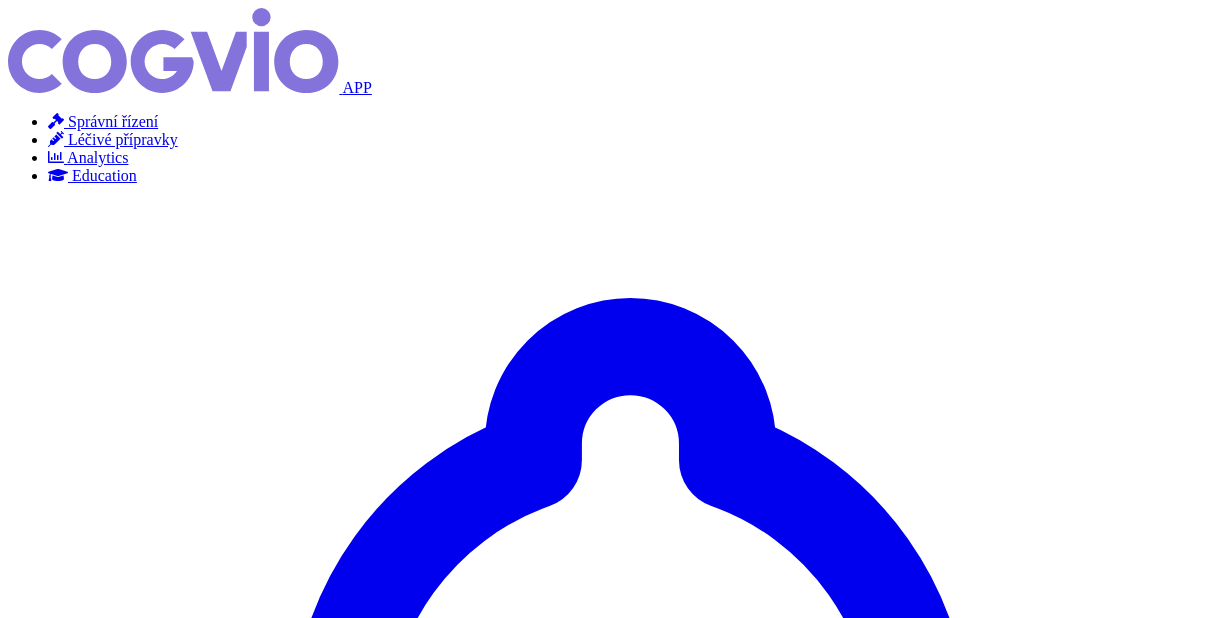 click on "×" at bounding box center (52, 4188) 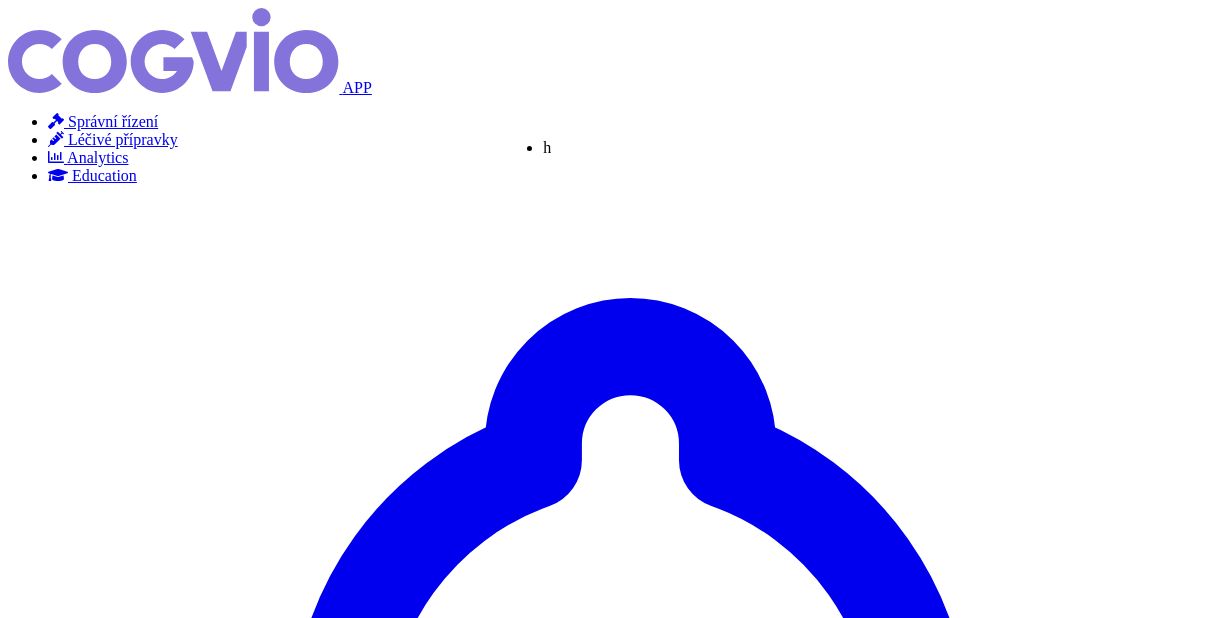 type on "hy" 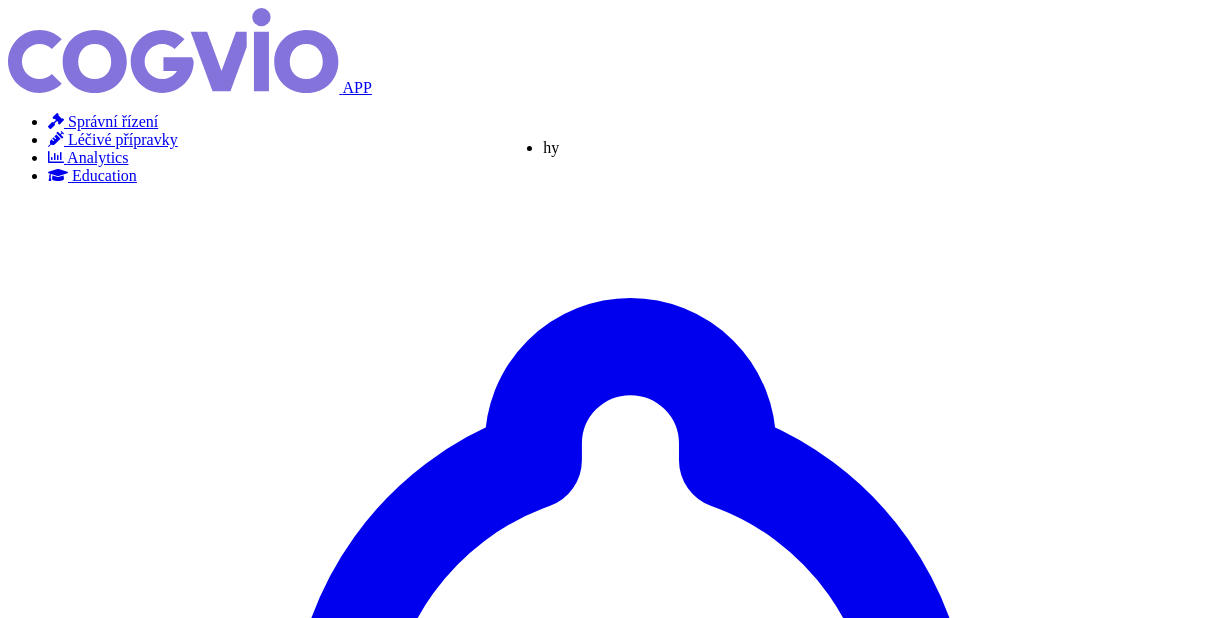type on "hyq" 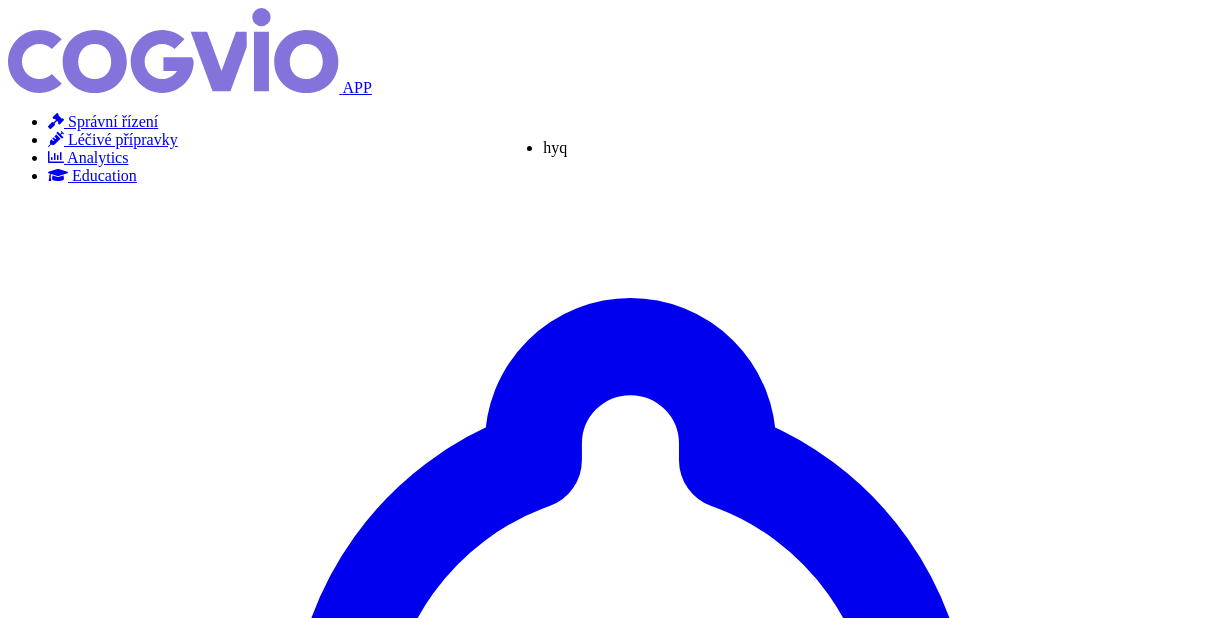 type on "hyqv" 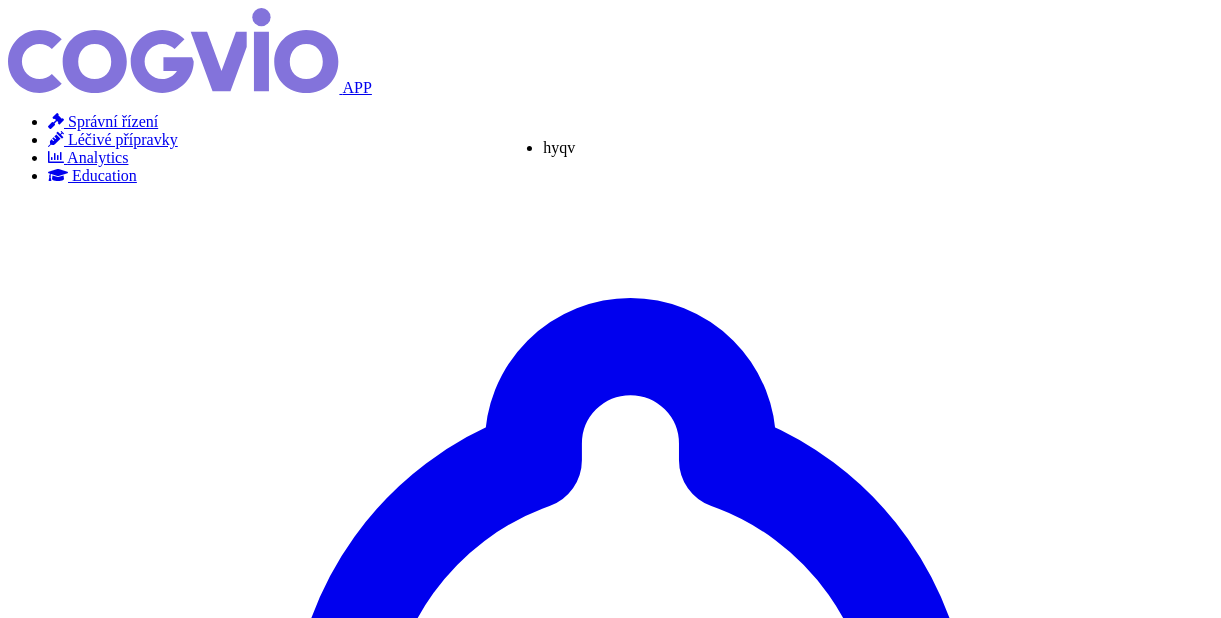 type on "hyqvi" 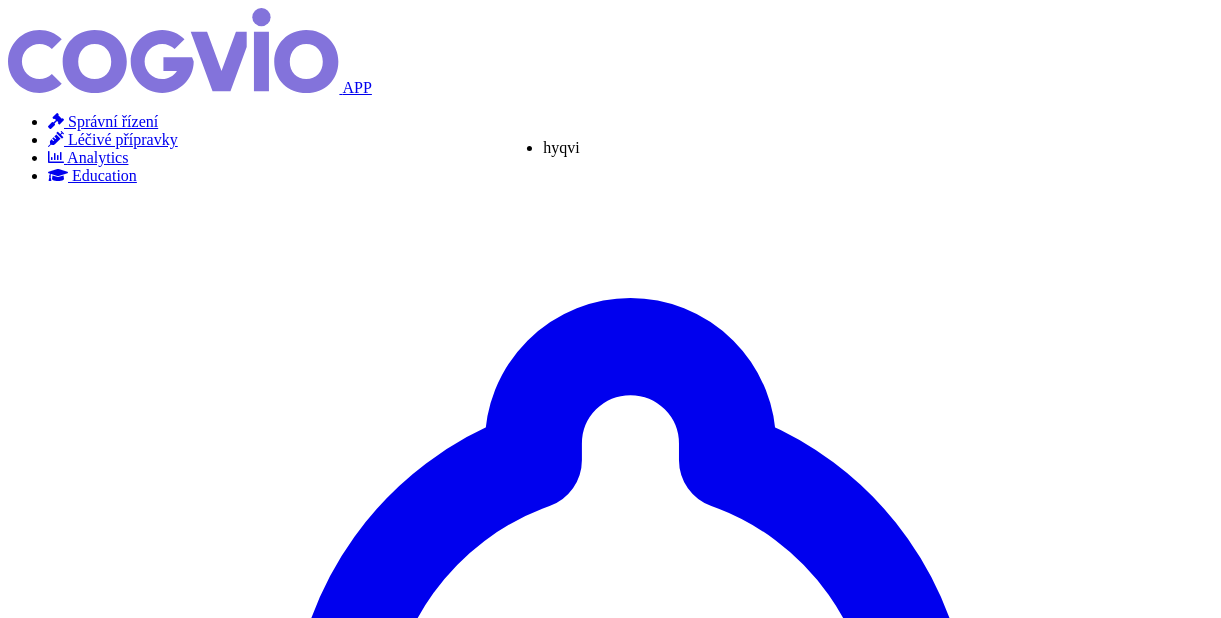 type on "hyqvia" 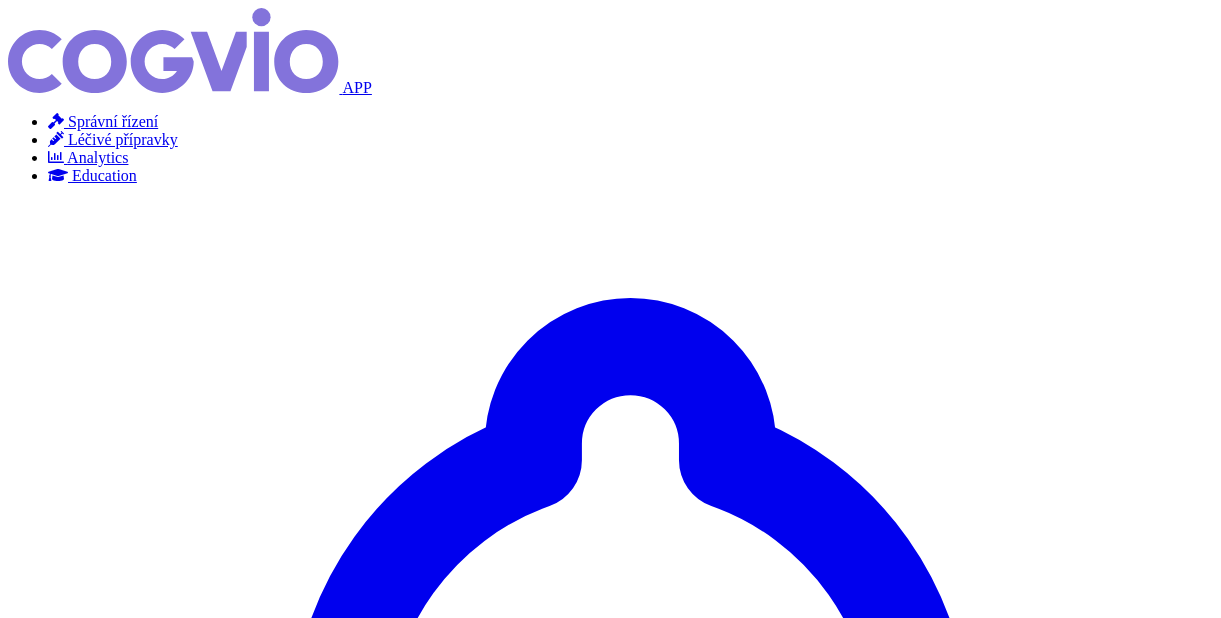 click on "Hledat" at bounding box center [35, 4314] 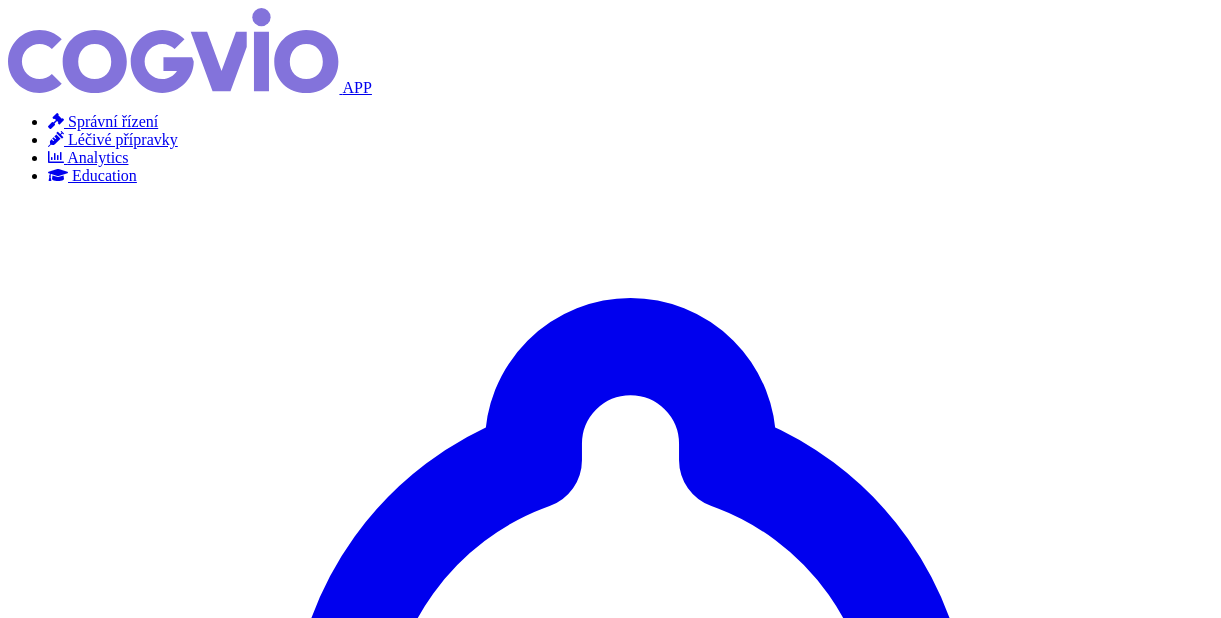 scroll, scrollTop: 0, scrollLeft: 0, axis: both 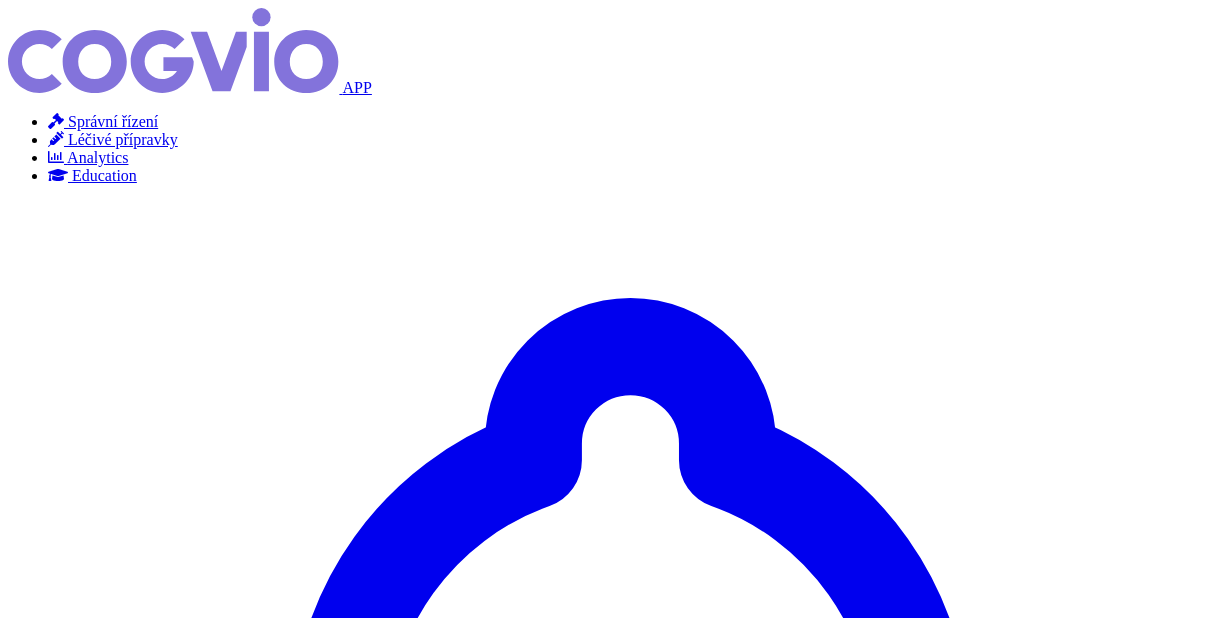 drag, startPoint x: 166, startPoint y: 292, endPoint x: 177, endPoint y: 521, distance: 229.26404 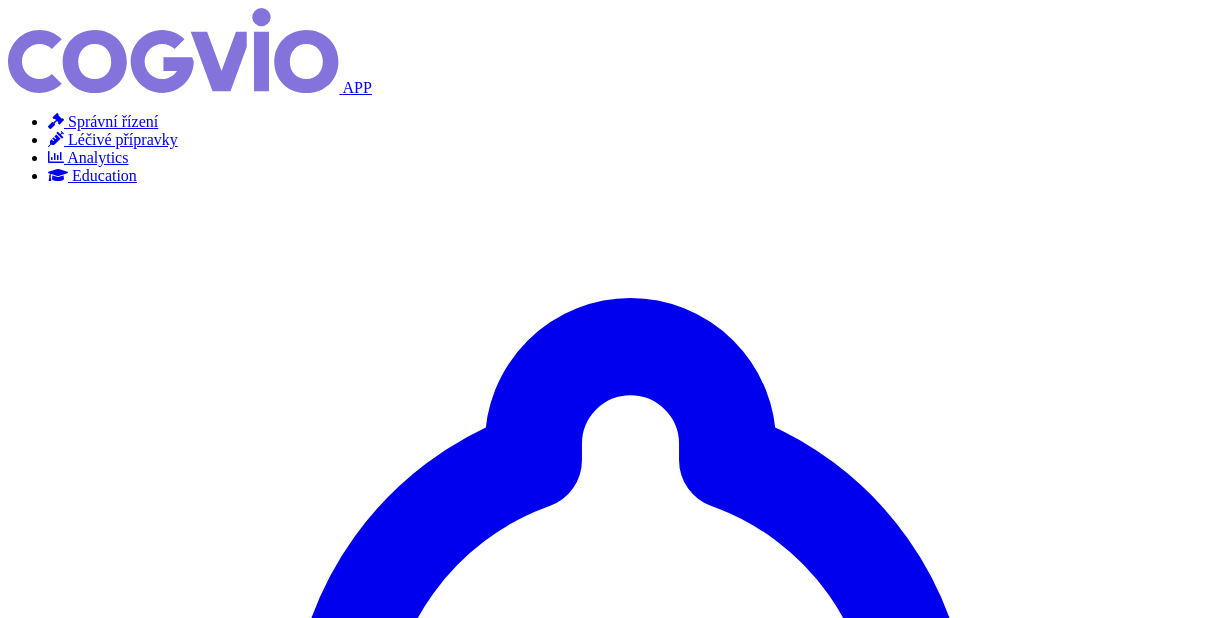 scroll, scrollTop: 0, scrollLeft: 0, axis: both 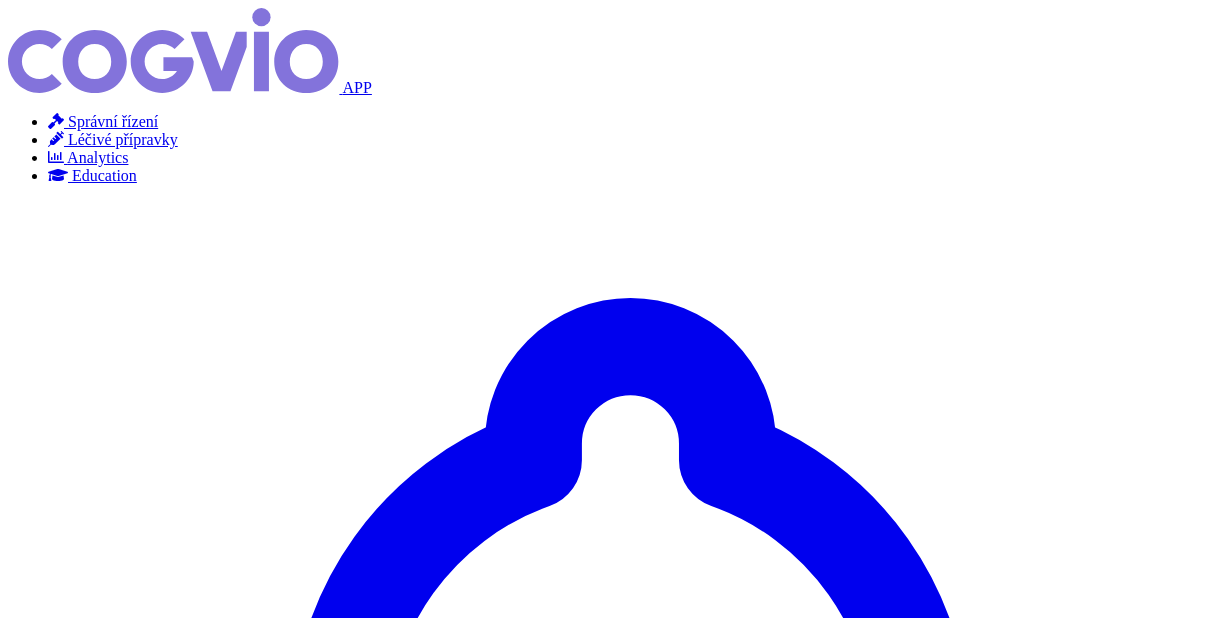 drag, startPoint x: 70, startPoint y: 288, endPoint x: 1085, endPoint y: 535, distance: 1044.6215 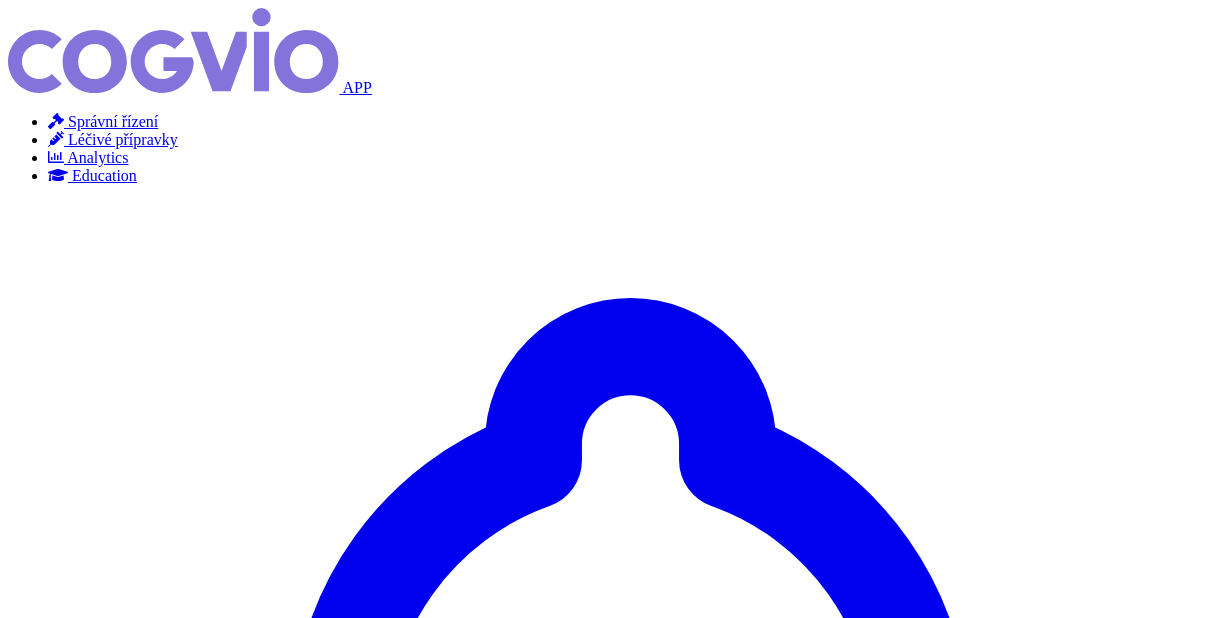 scroll, scrollTop: 0, scrollLeft: 0, axis: both 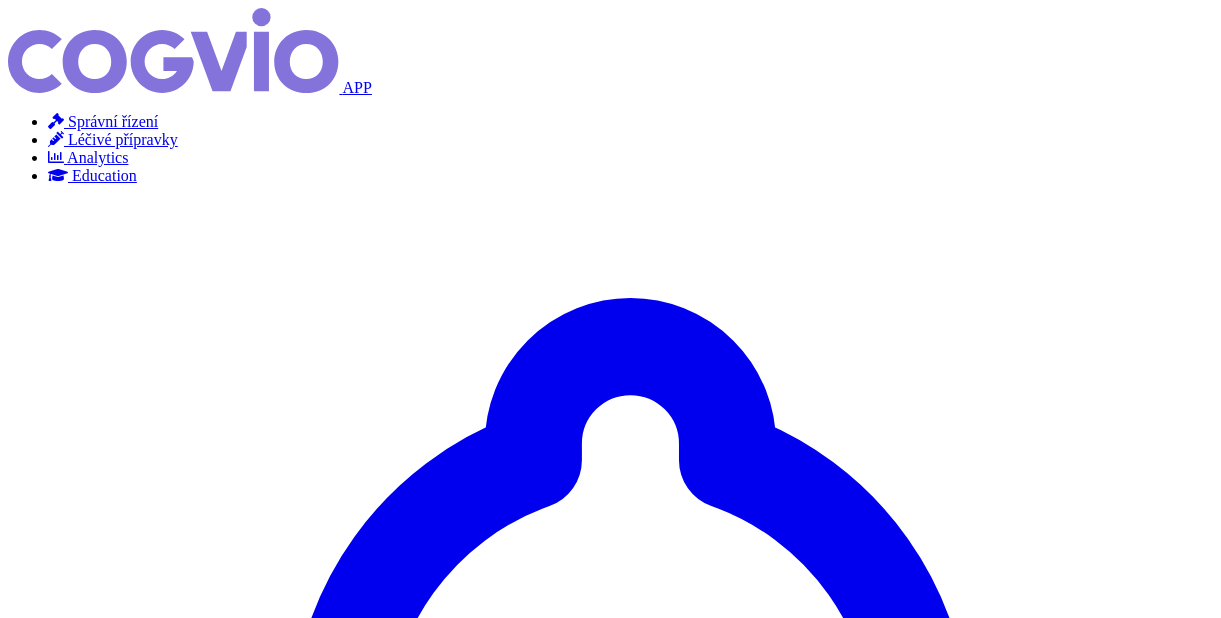 click on "SUKLS168546/2014" at bounding box center [101, 4660] 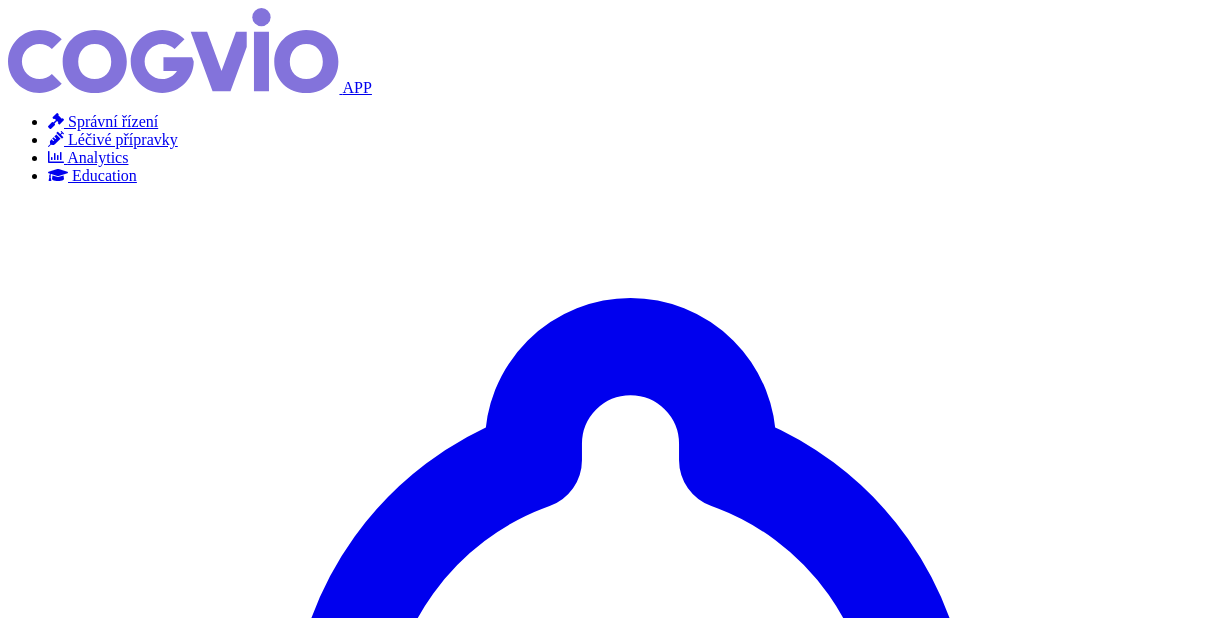 scroll, scrollTop: 0, scrollLeft: 0, axis: both 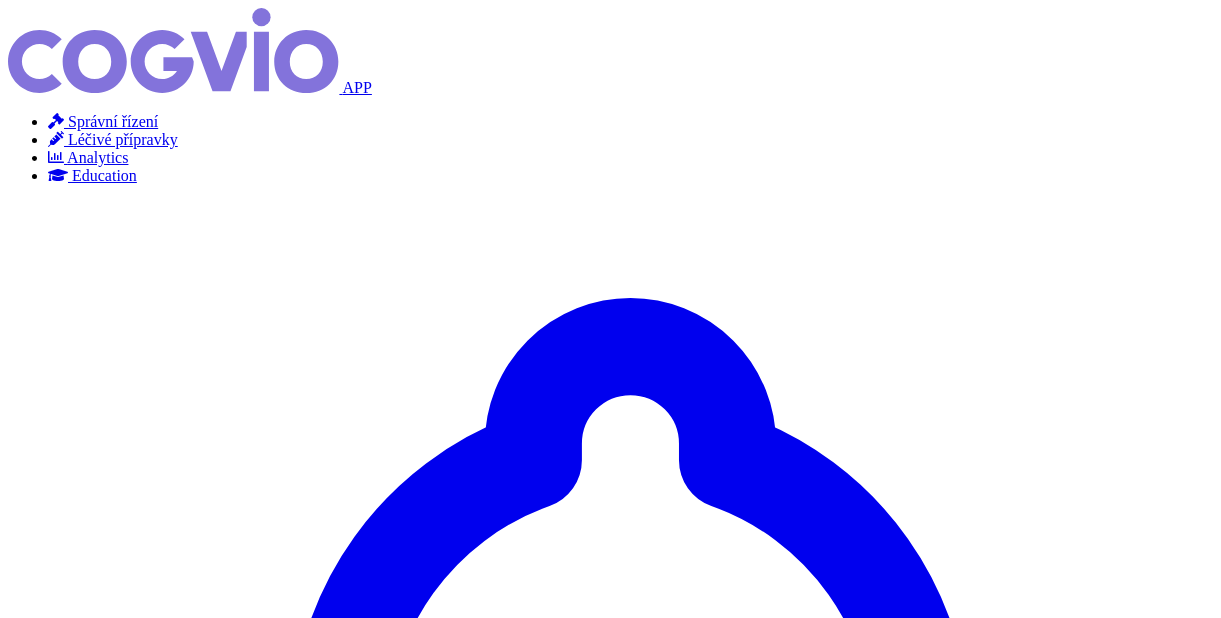 click on "DS - HYQVIA 100 MG/ML, INF SOL - Žádost o stanovení maximální ceny výrobce a výše a podmínek úhrady LP - část I." at bounding box center [203, 4899] 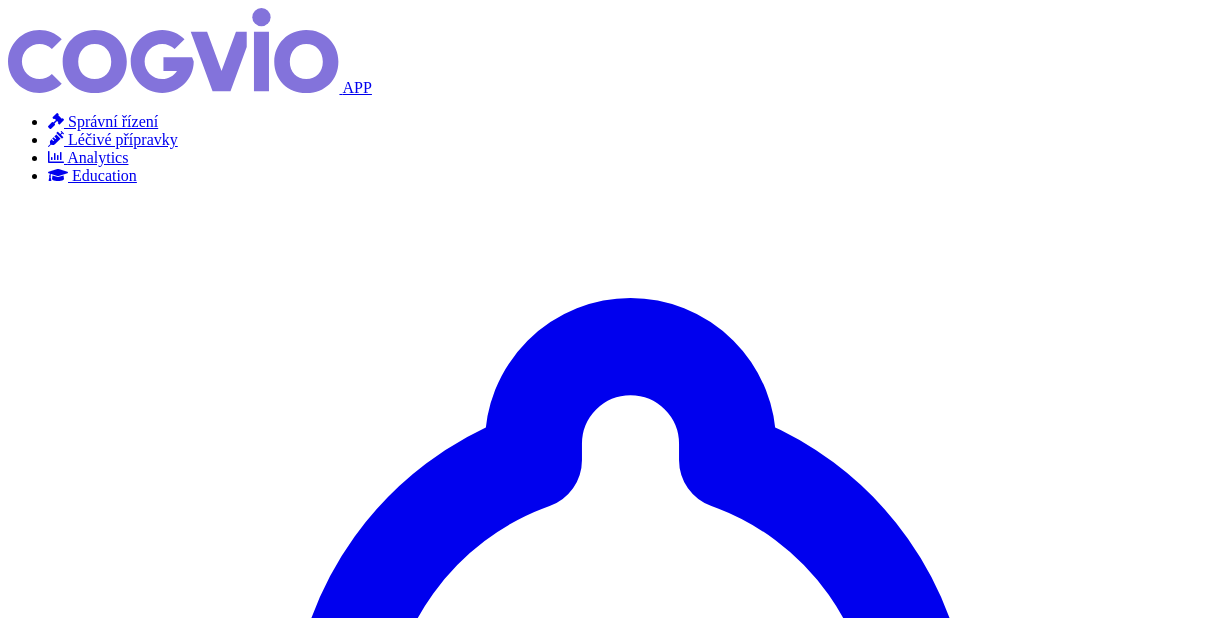 scroll, scrollTop: 0, scrollLeft: 0, axis: both 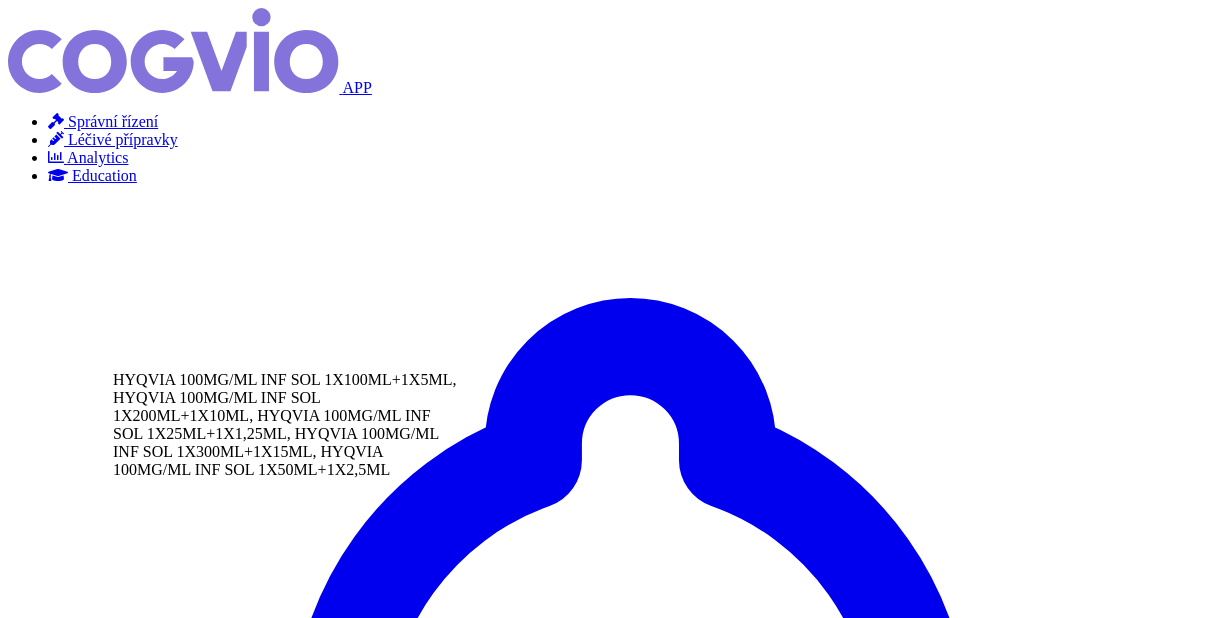 click on "(5 balení)" at bounding box center [293, 4958] 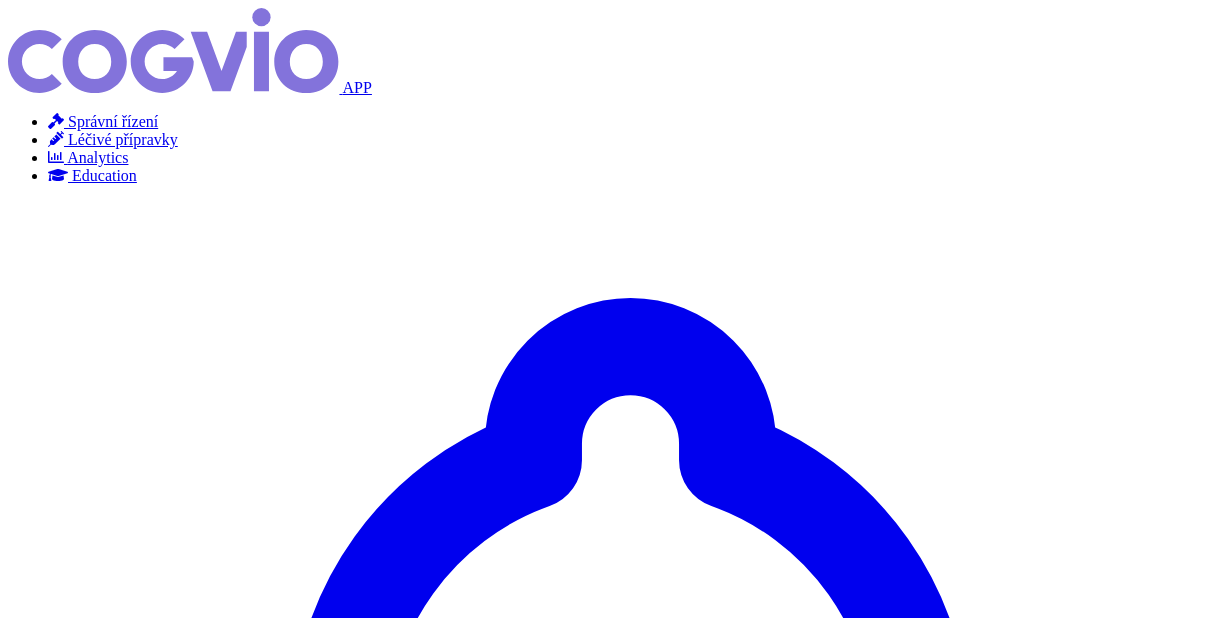 scroll, scrollTop: 0, scrollLeft: 0, axis: both 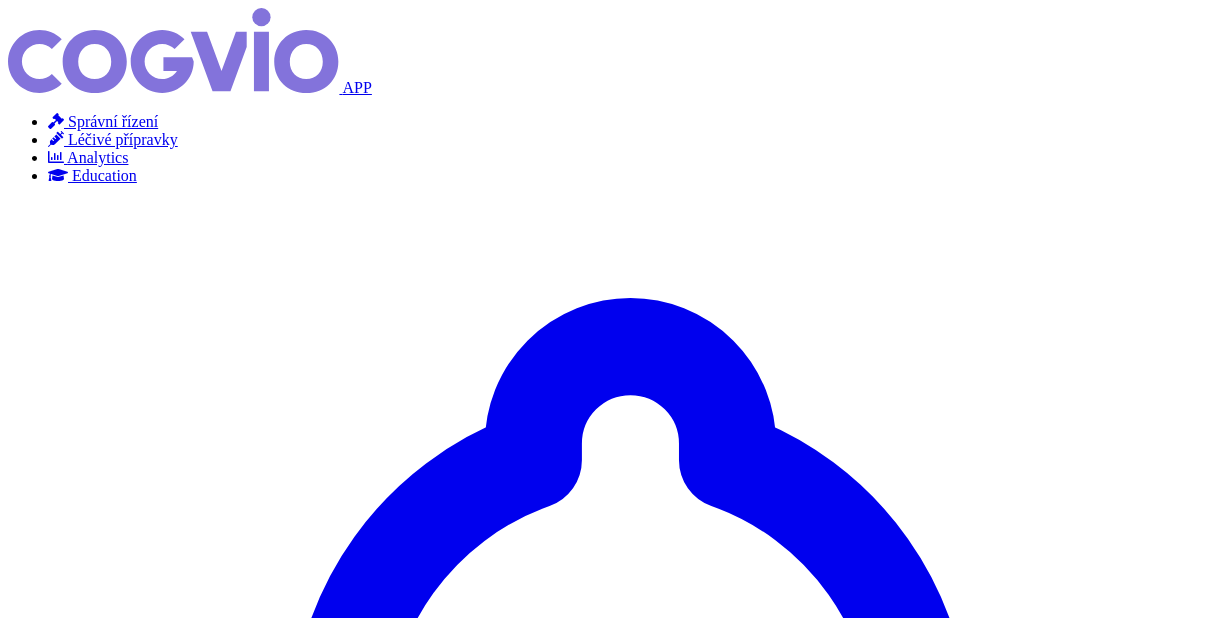 click on "Písemnosti ( 12 )" at bounding box center (98, 4674) 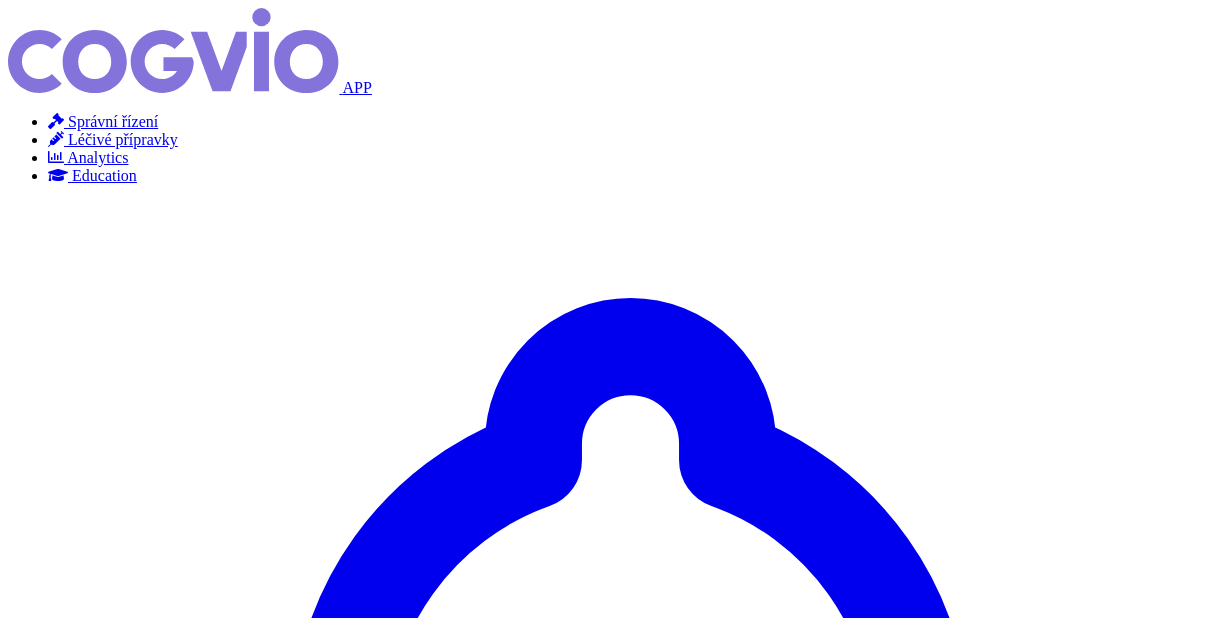 scroll, scrollTop: 0, scrollLeft: 0, axis: both 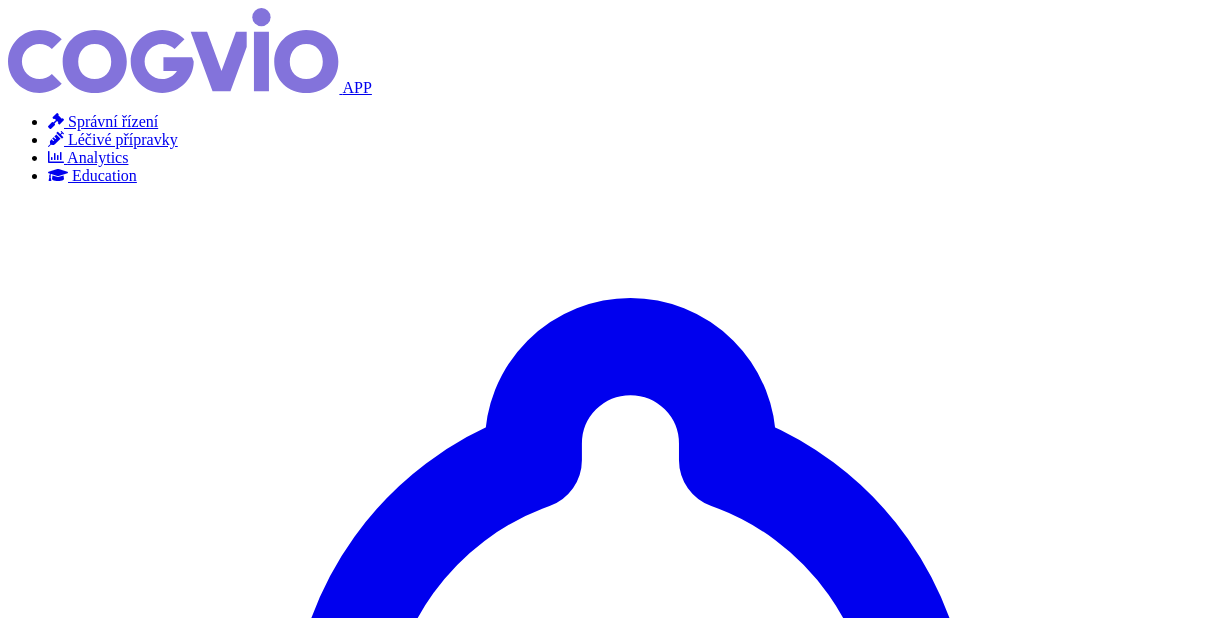 click on "GAMMANORM, HIZENTRA, HYQVIA…" at bounding box center (360, 4676) 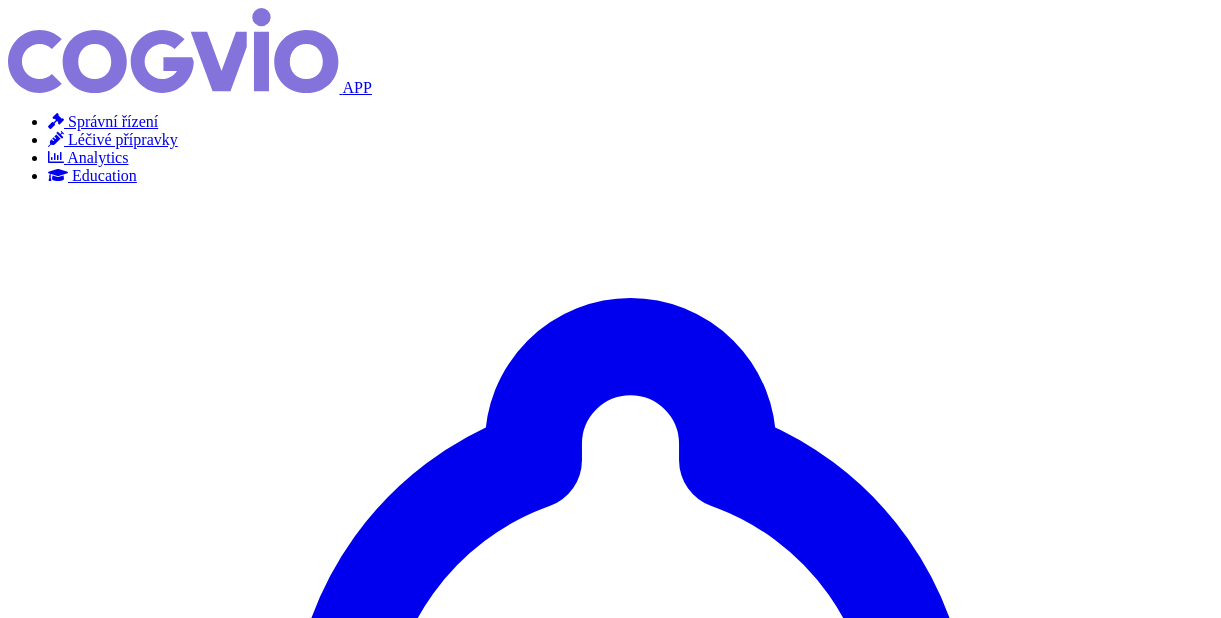 scroll, scrollTop: 0, scrollLeft: 0, axis: both 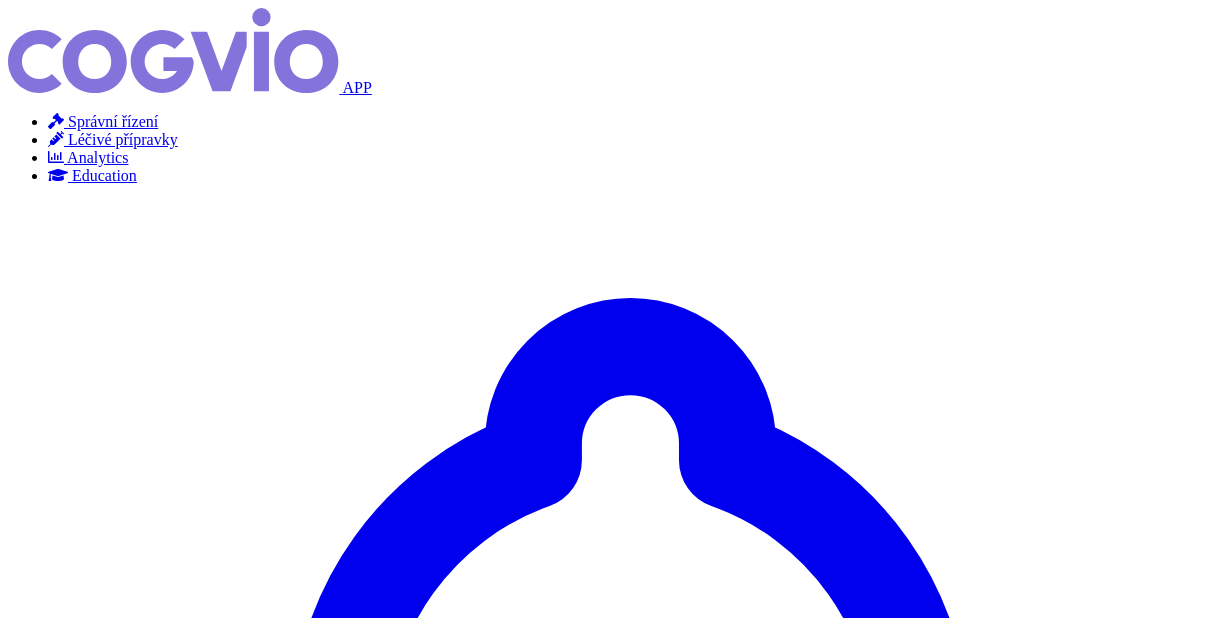click on "ROZHODNUTÍ_revize_RS_62_2_SUKLS60592_2017" at bounding box center (252, 4917) 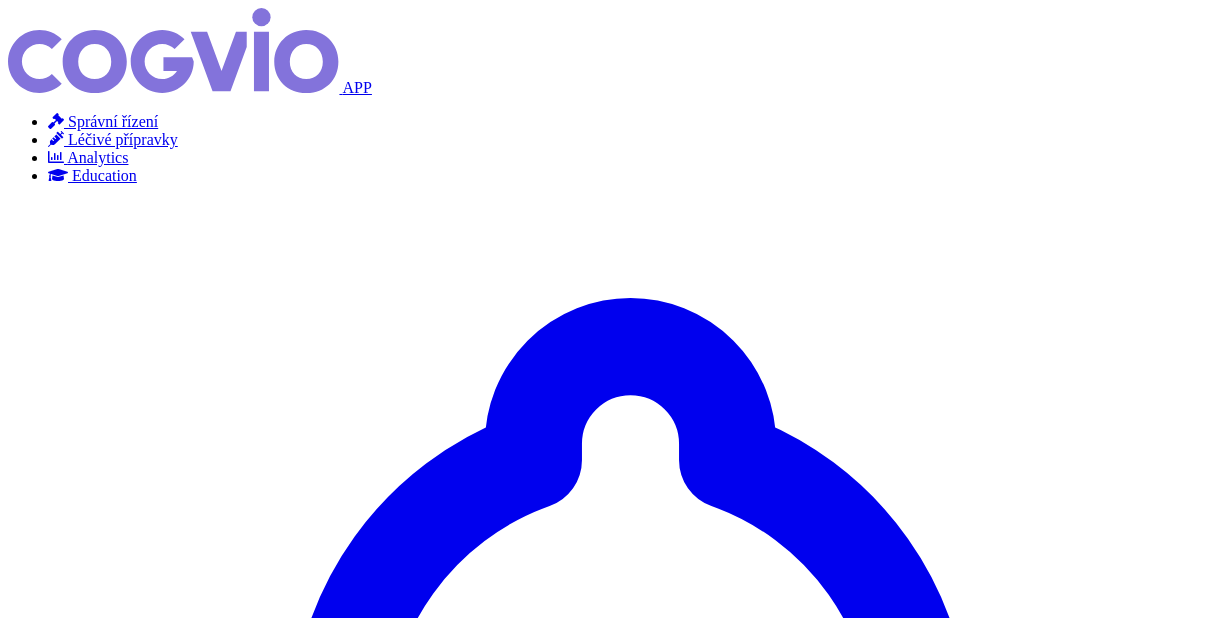 scroll, scrollTop: 0, scrollLeft: 0, axis: both 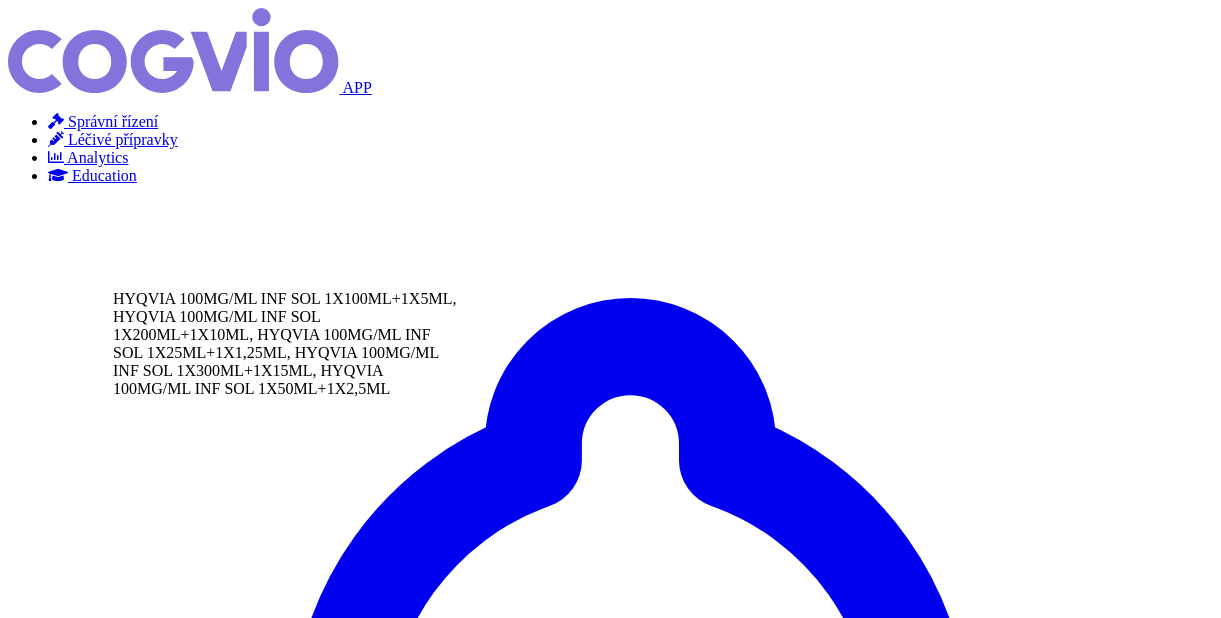 click on "(5 balení)" at bounding box center [293, 4782] 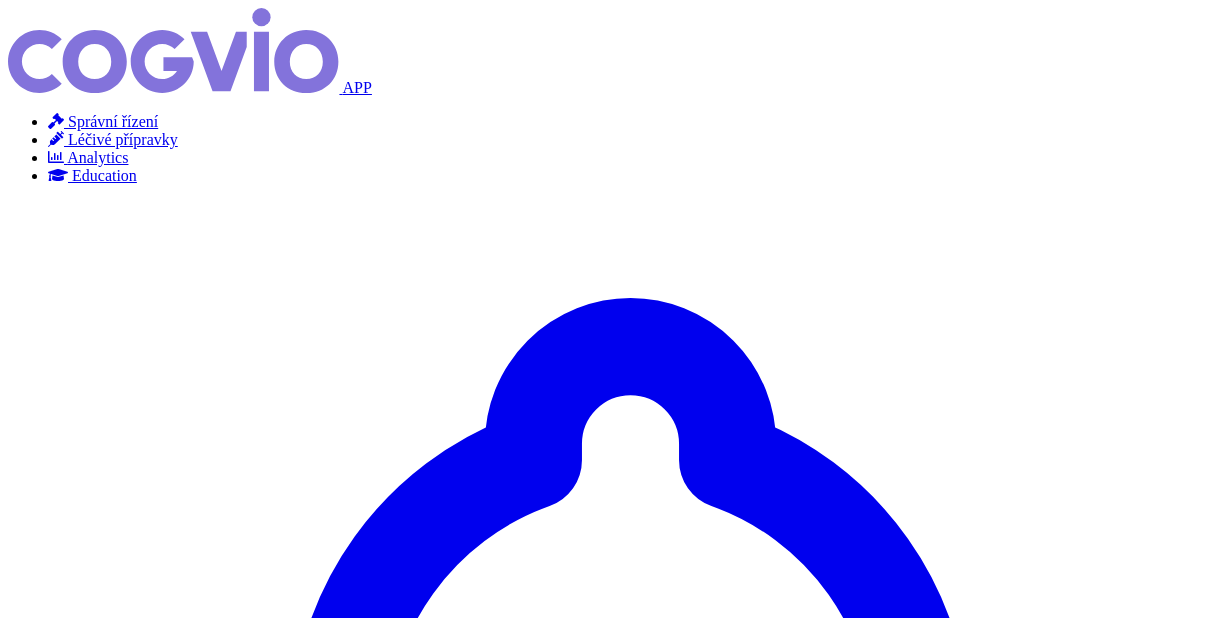 scroll, scrollTop: 0, scrollLeft: 0, axis: both 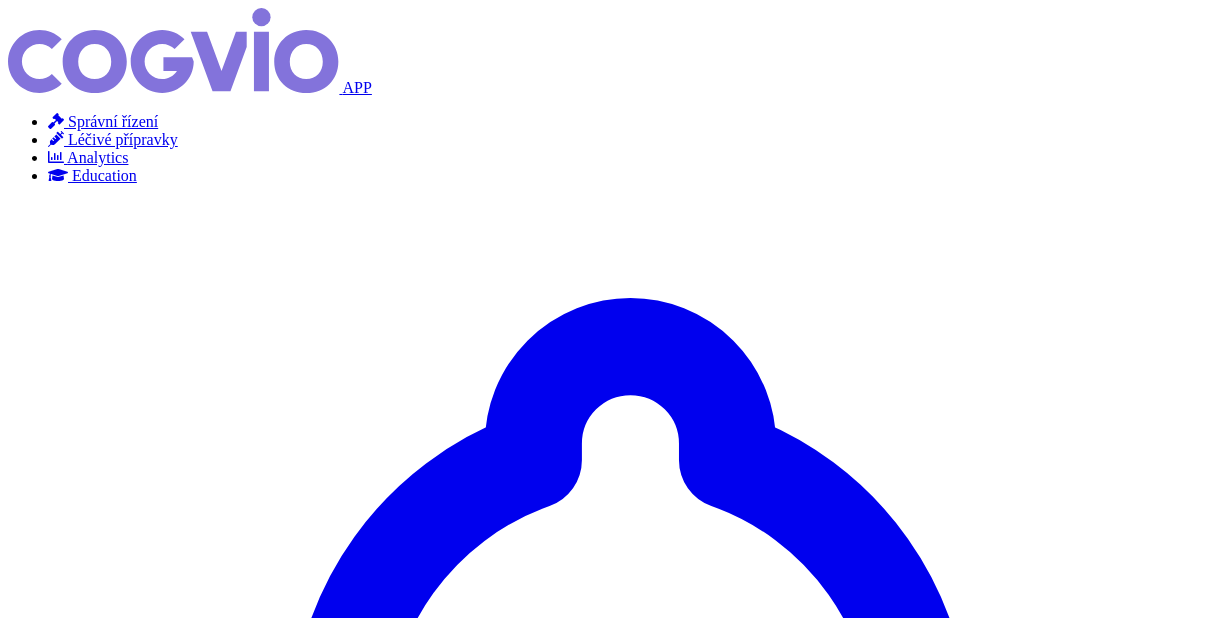 click on "Písemnosti ( 32 )" at bounding box center [98, 4674] 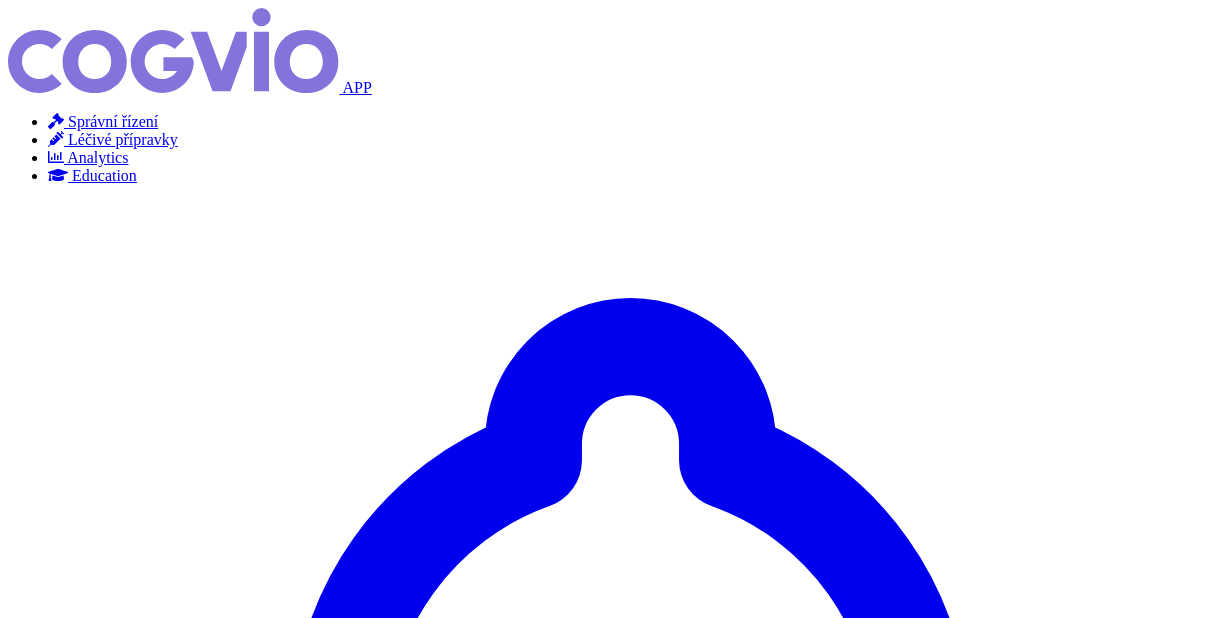 scroll, scrollTop: 0, scrollLeft: 0, axis: both 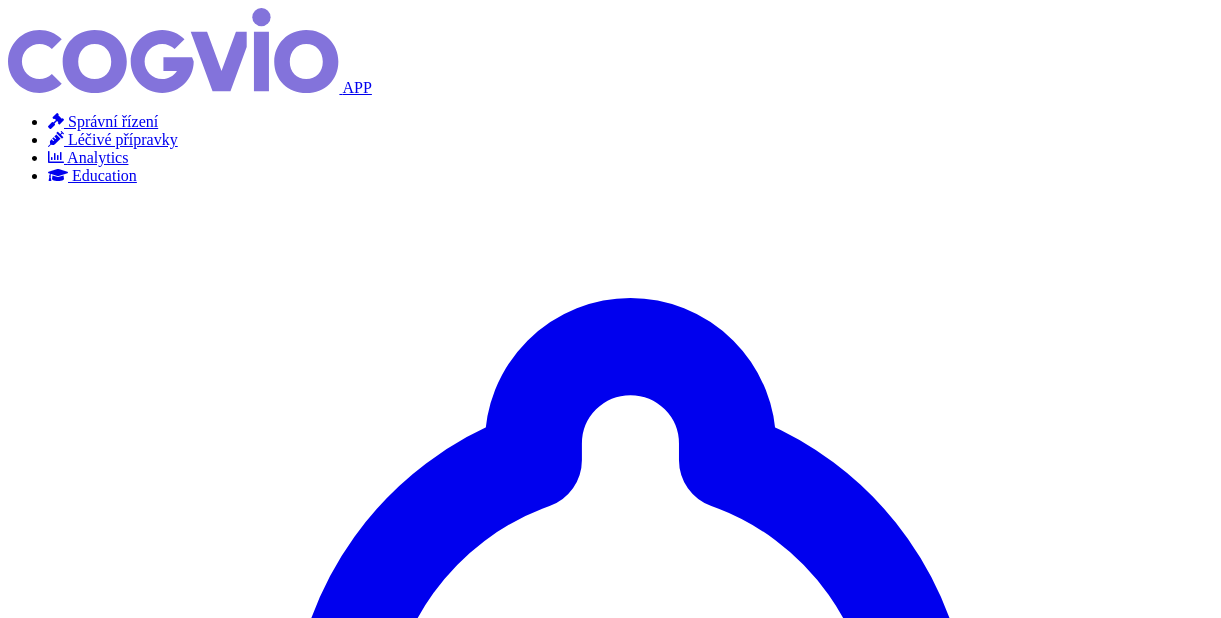 click on "×" at bounding box center [52, 4188] 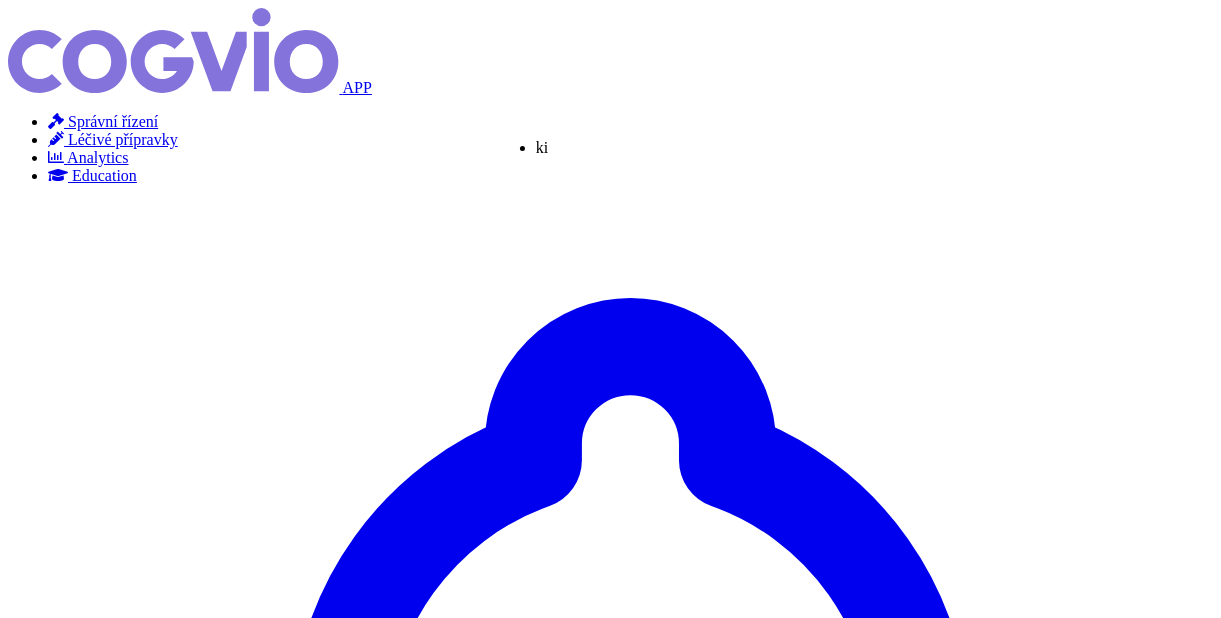 type on "kio" 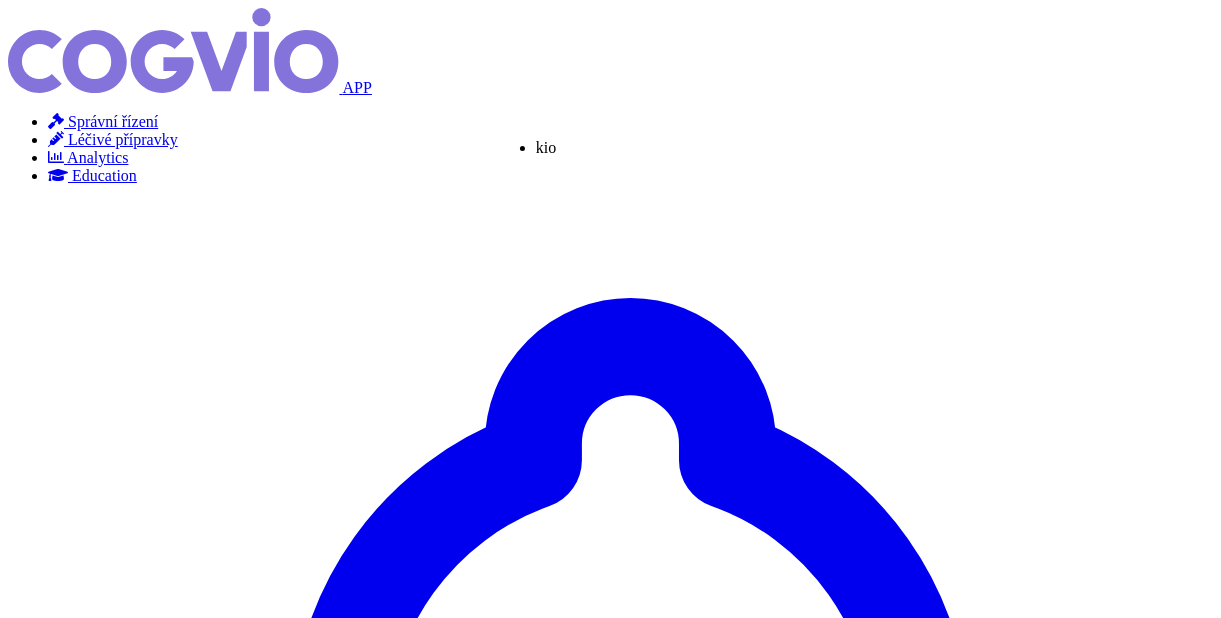 type on "kiov" 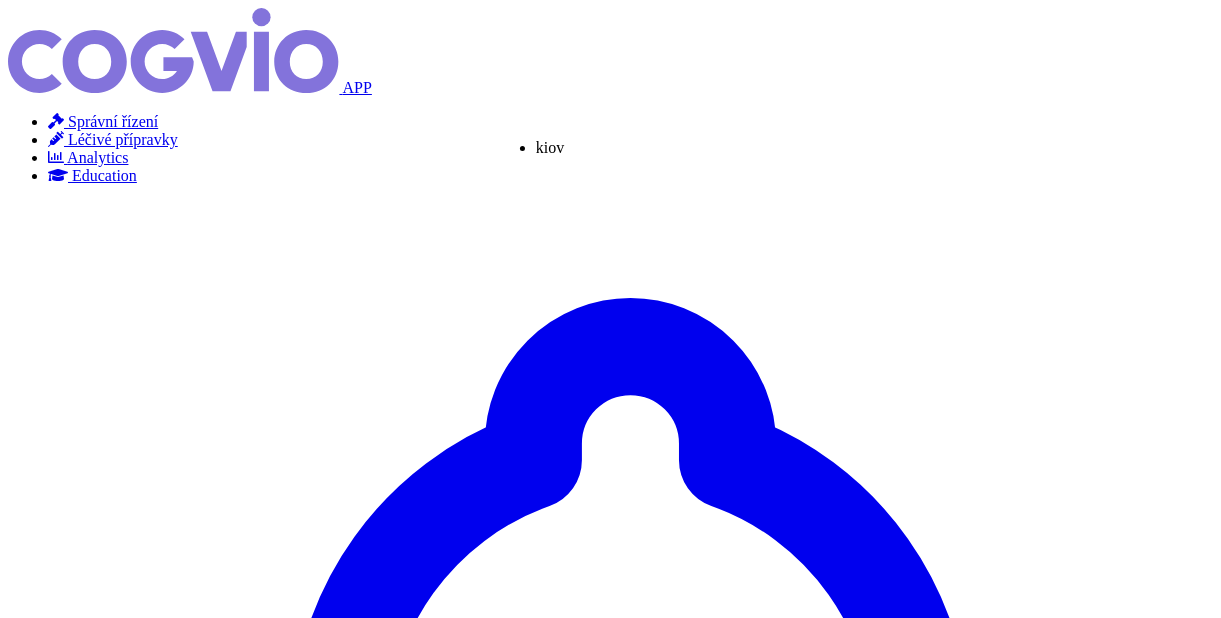 type on "kiovi" 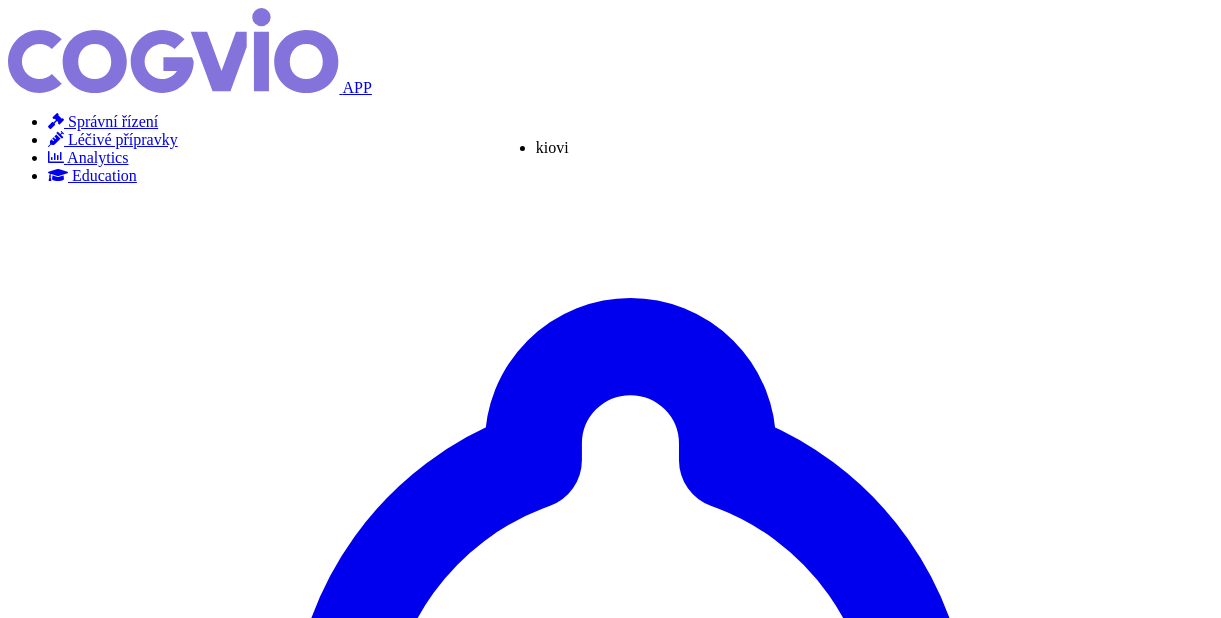 type on "kiovig" 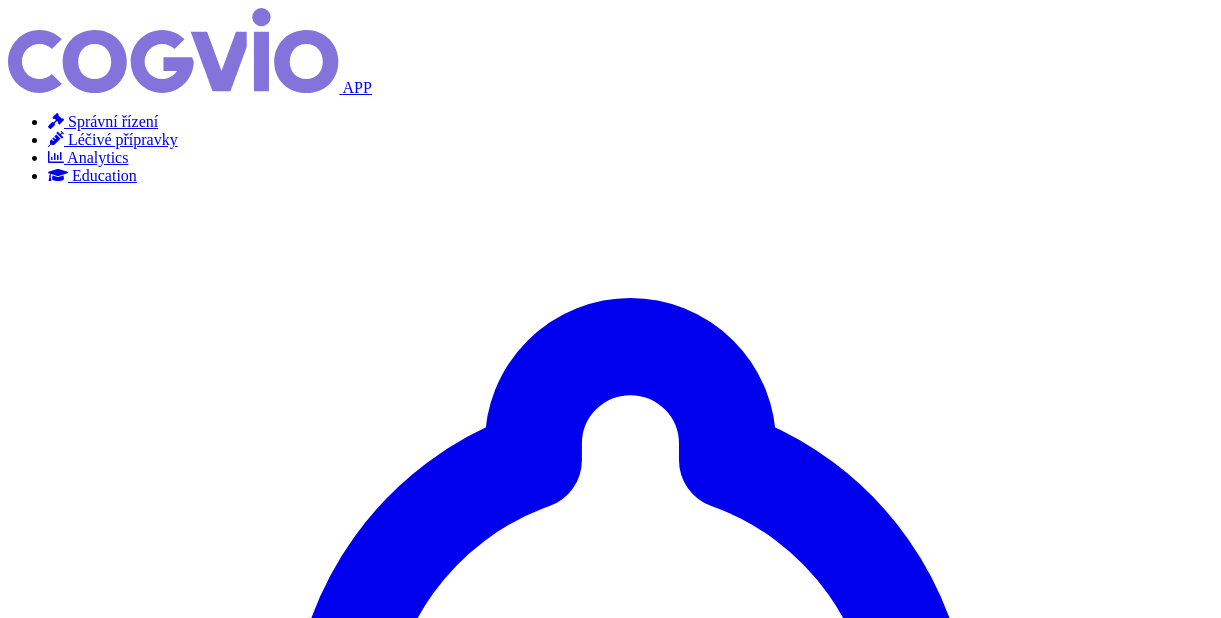 click on "Hledat" at bounding box center (35, 4314) 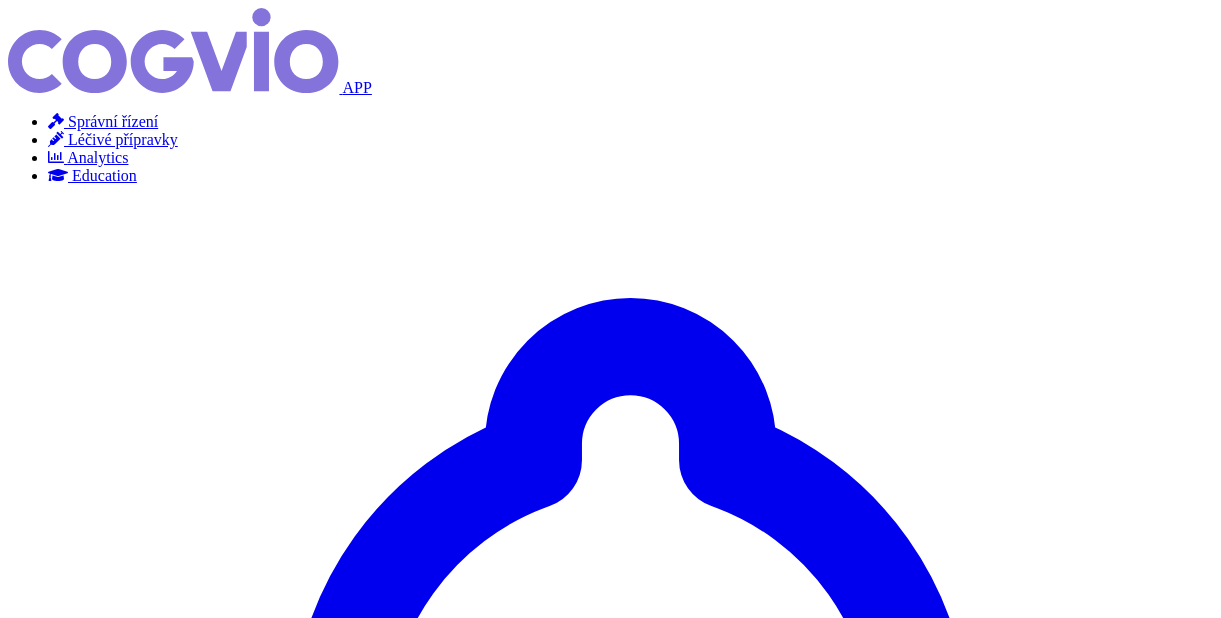scroll, scrollTop: 0, scrollLeft: 0, axis: both 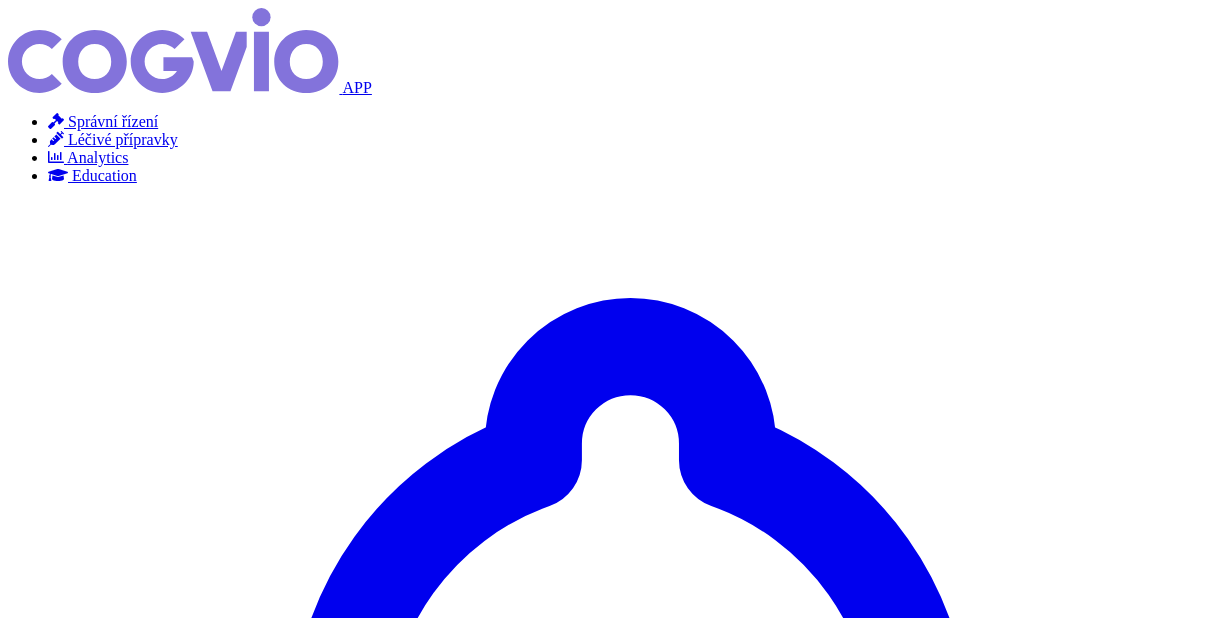 click on "KIOVIG" at bounding box center [353, 4676] 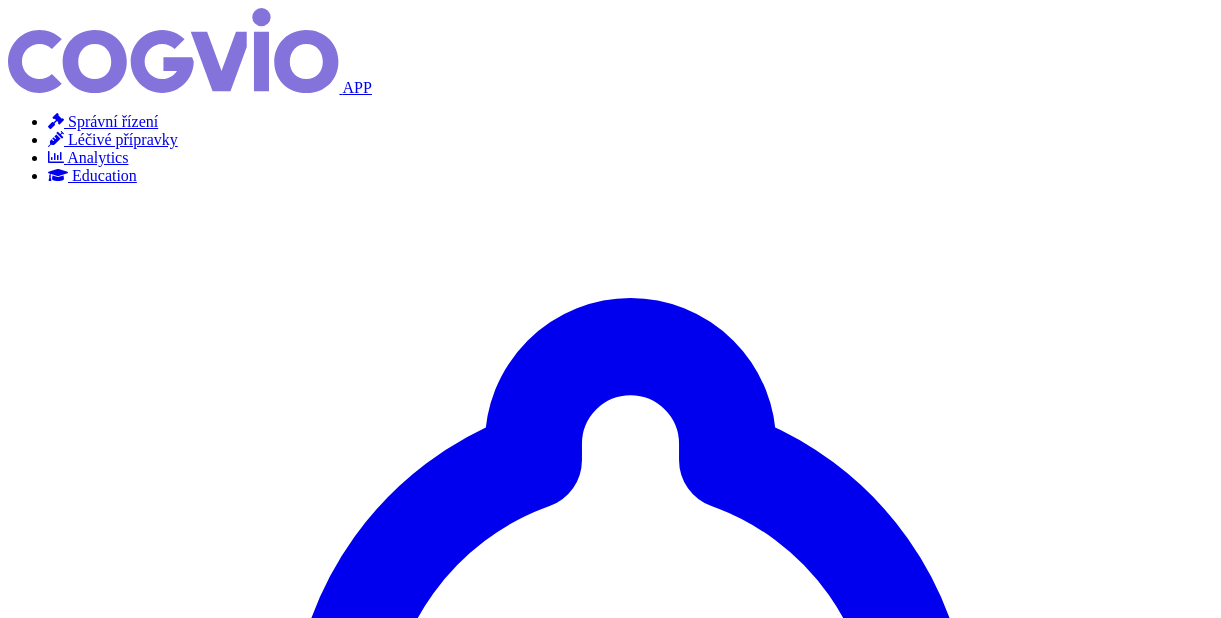 scroll, scrollTop: 0, scrollLeft: 0, axis: both 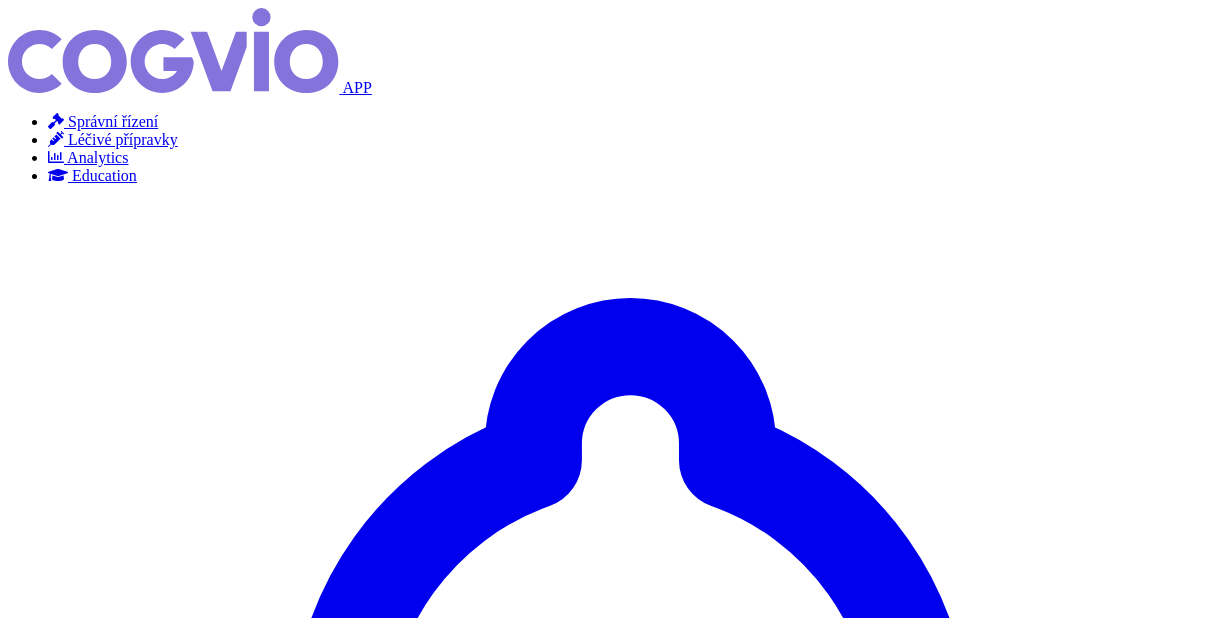 click on "Poznámka" at bounding box center [81, 4751] 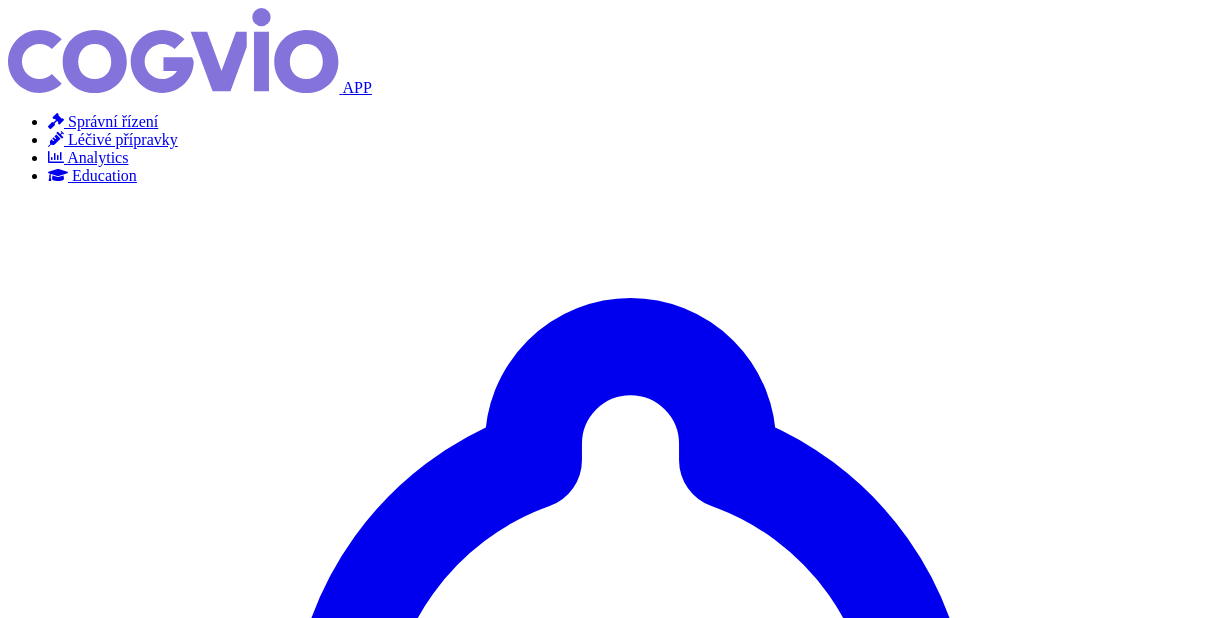 scroll, scrollTop: 0, scrollLeft: 0, axis: both 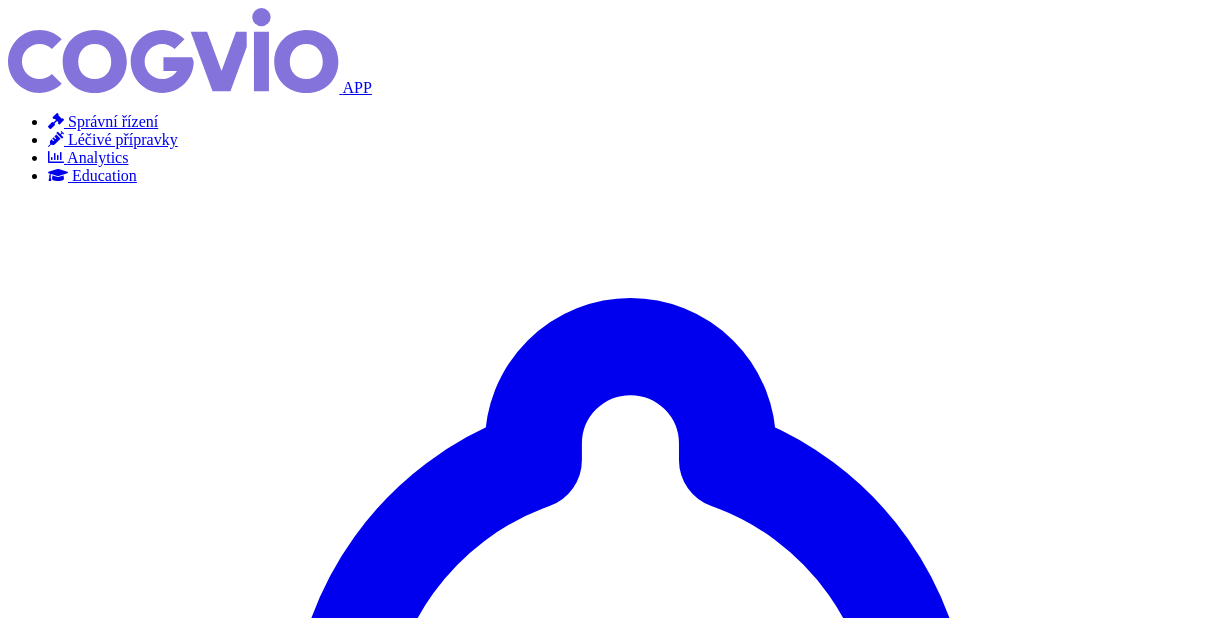 click on "ADVATE, CEPROTIN, KIOVIG" at bounding box center (353, 4676) 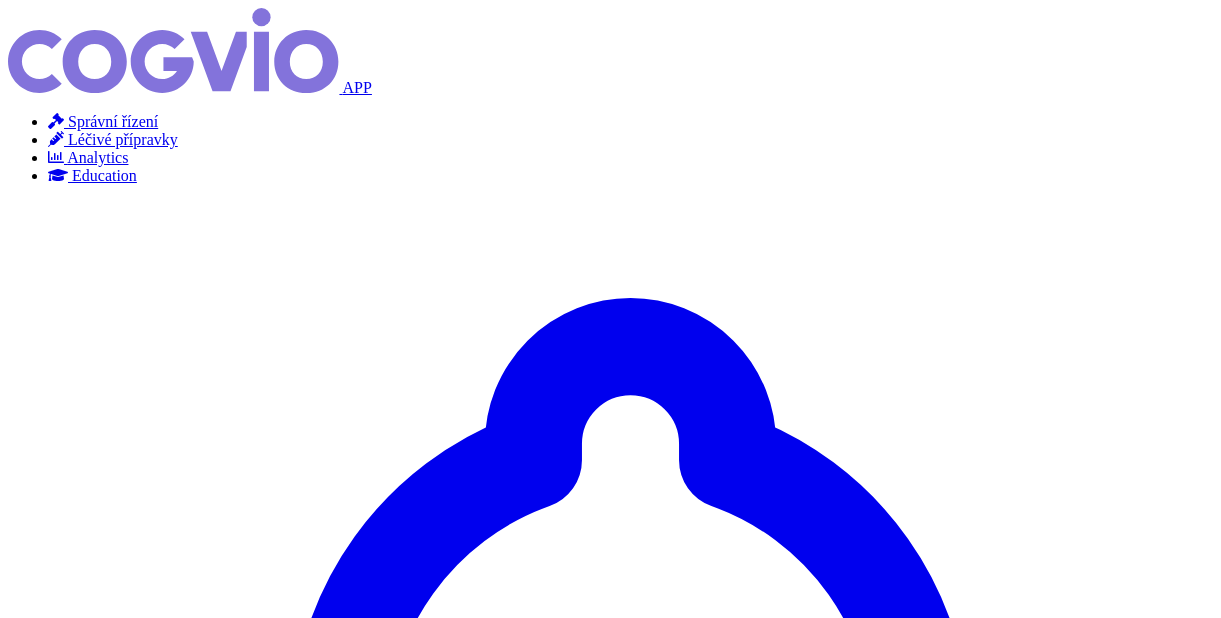 scroll, scrollTop: 0, scrollLeft: 0, axis: both 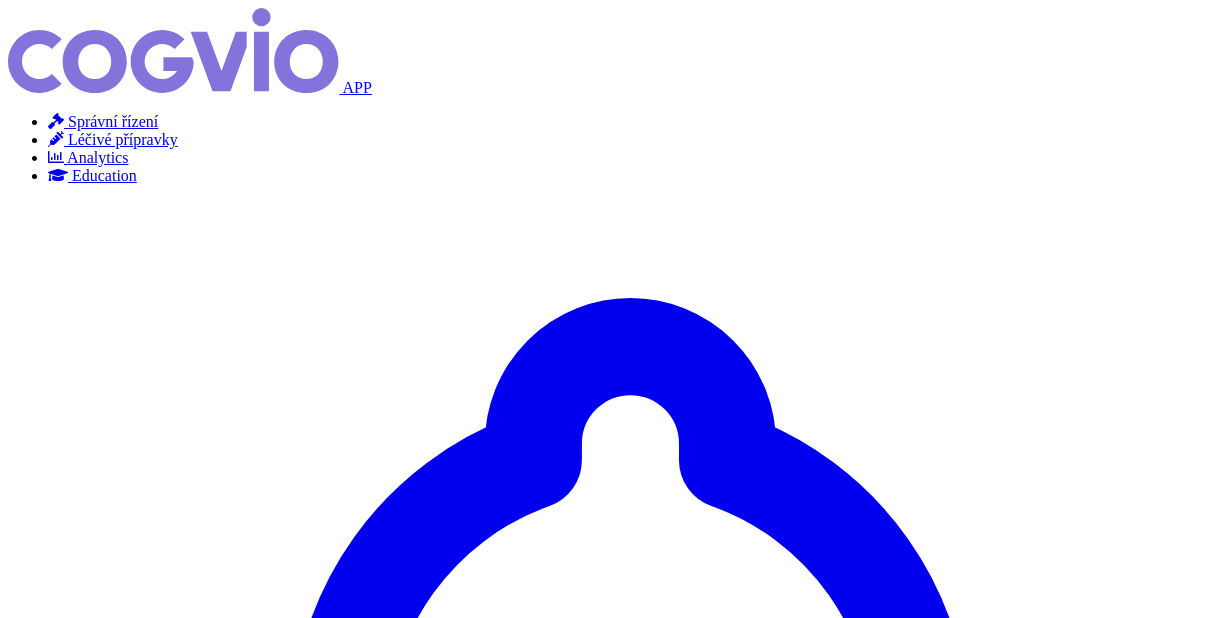 click on "FLEBOGAMMA 5%, FLEBOGAMMA DIF, GAMMAGARD S/D…" at bounding box center [353, 4676] 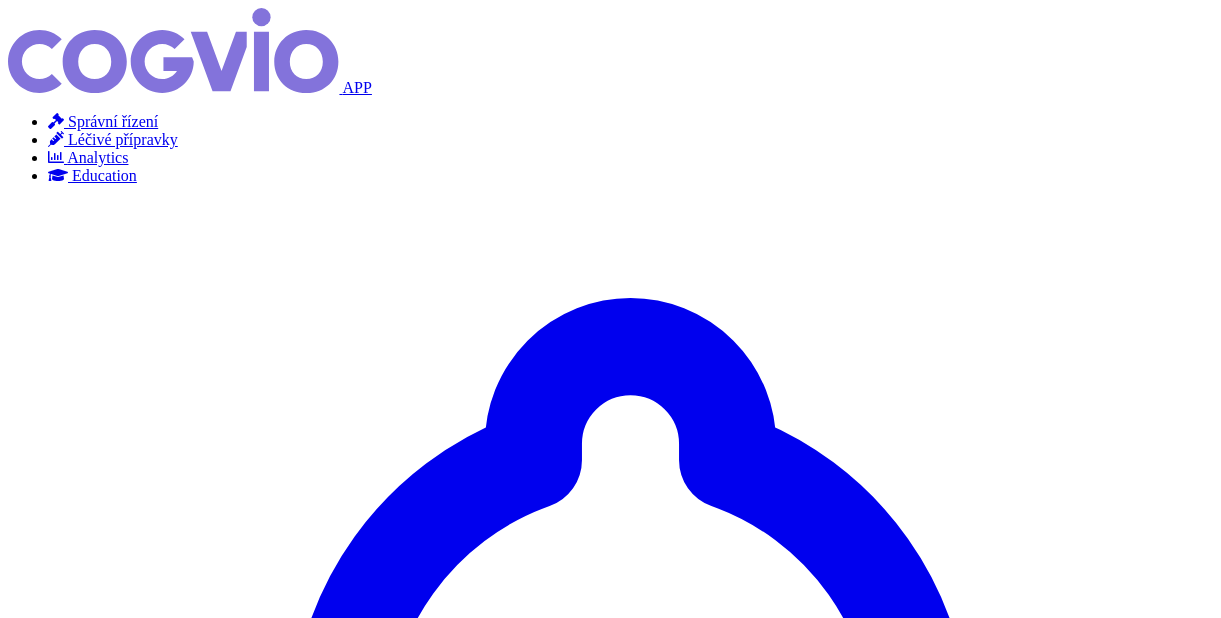 scroll, scrollTop: 0, scrollLeft: 0, axis: both 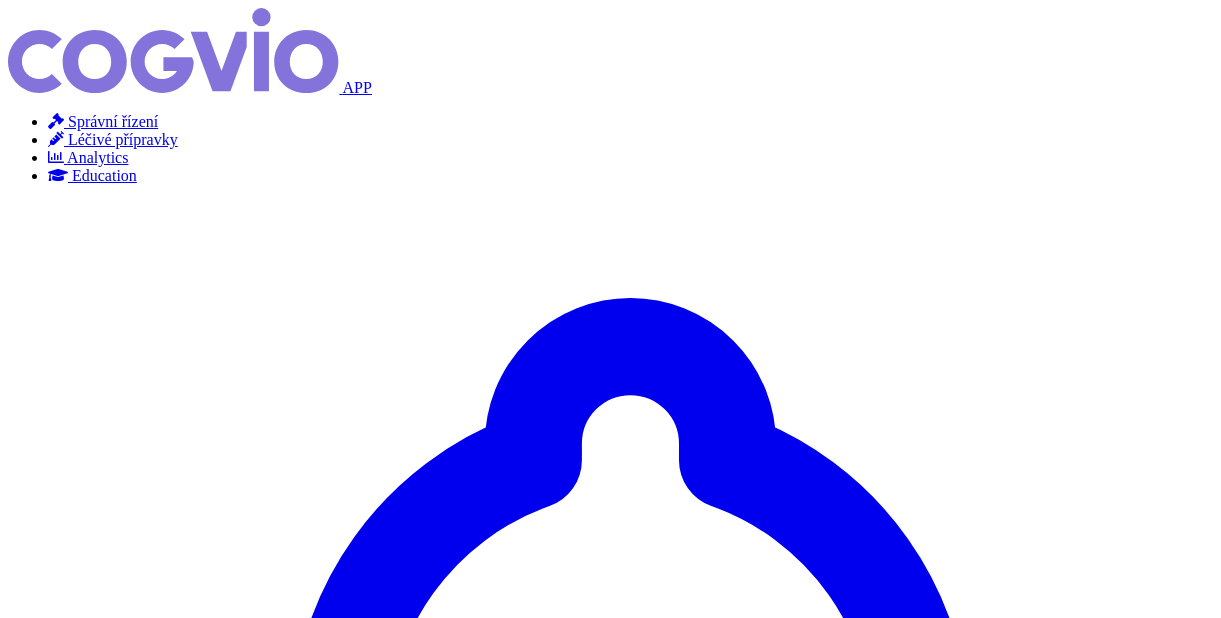 click on "Přípravky ( 32 )" at bounding box center [95, 4692] 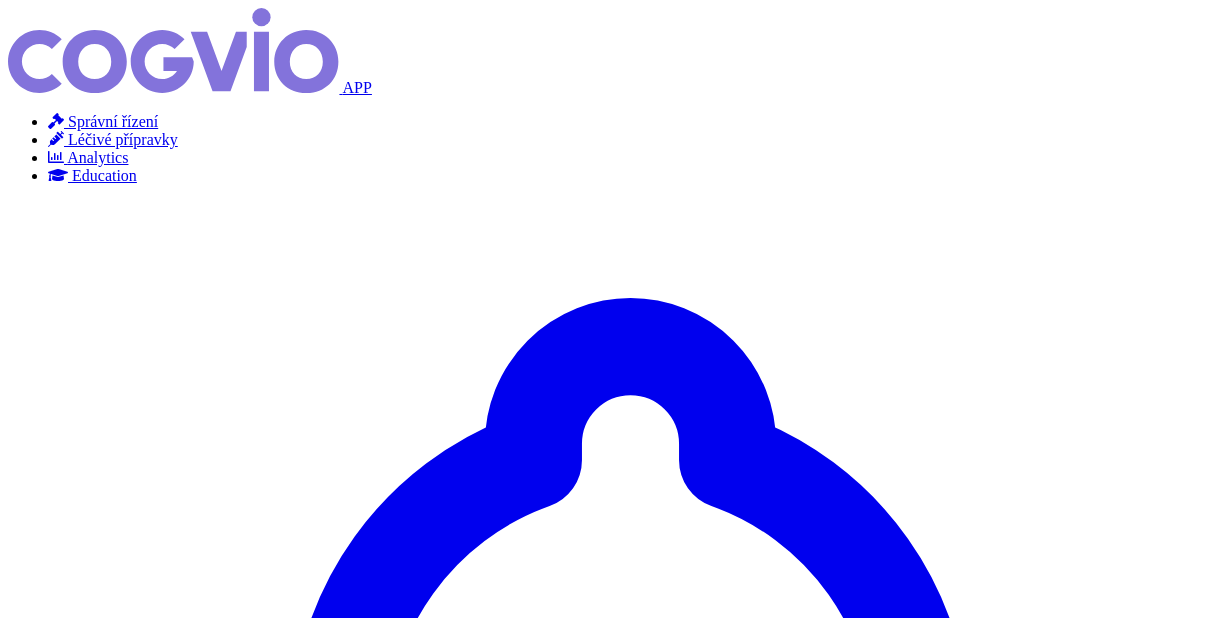 scroll, scrollTop: 0, scrollLeft: 0, axis: both 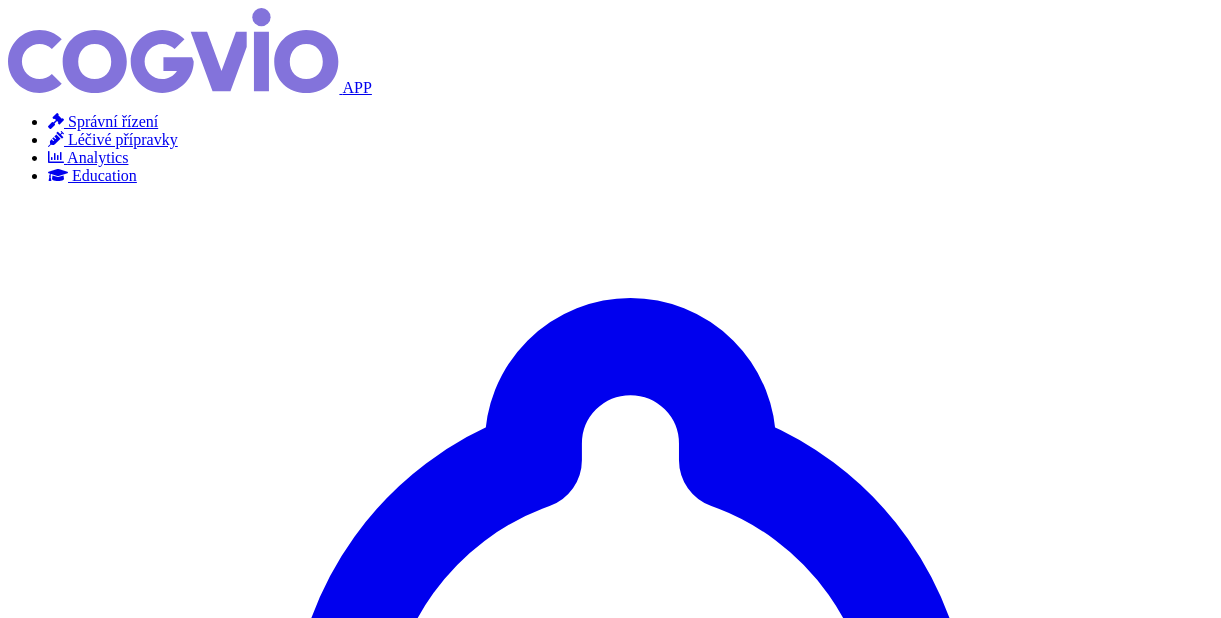 click on "FLEBOGAMMA DIF, GAMMAGARD S/D, GAMUNEX…" at bounding box center (353, 4676) 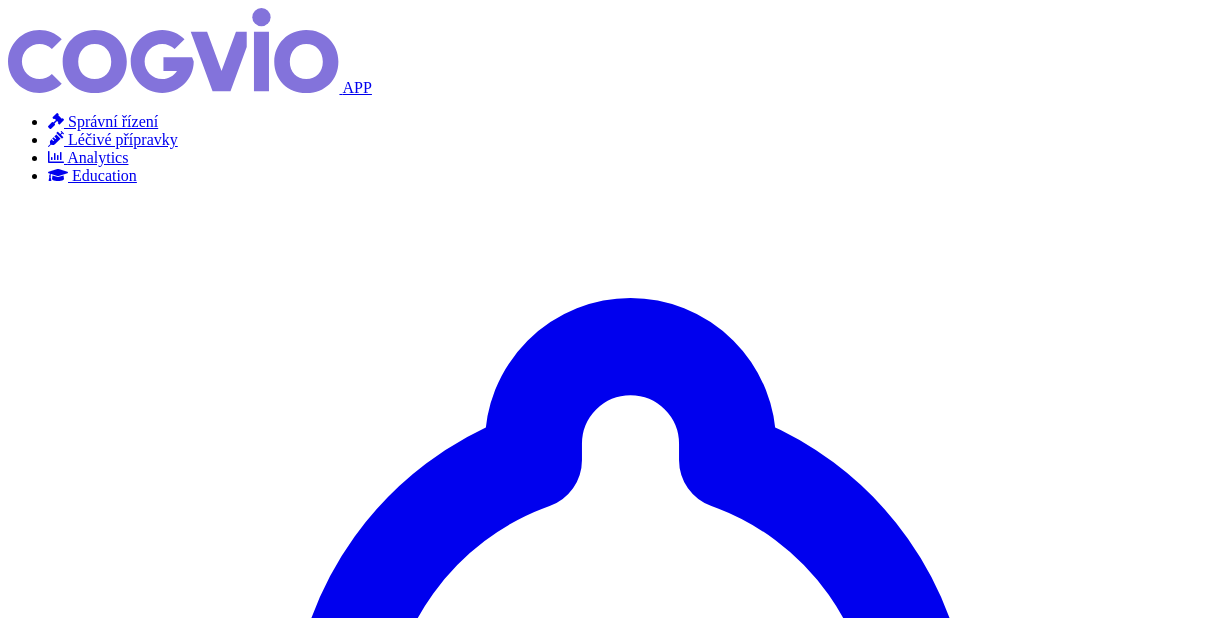 scroll, scrollTop: 0, scrollLeft: 0, axis: both 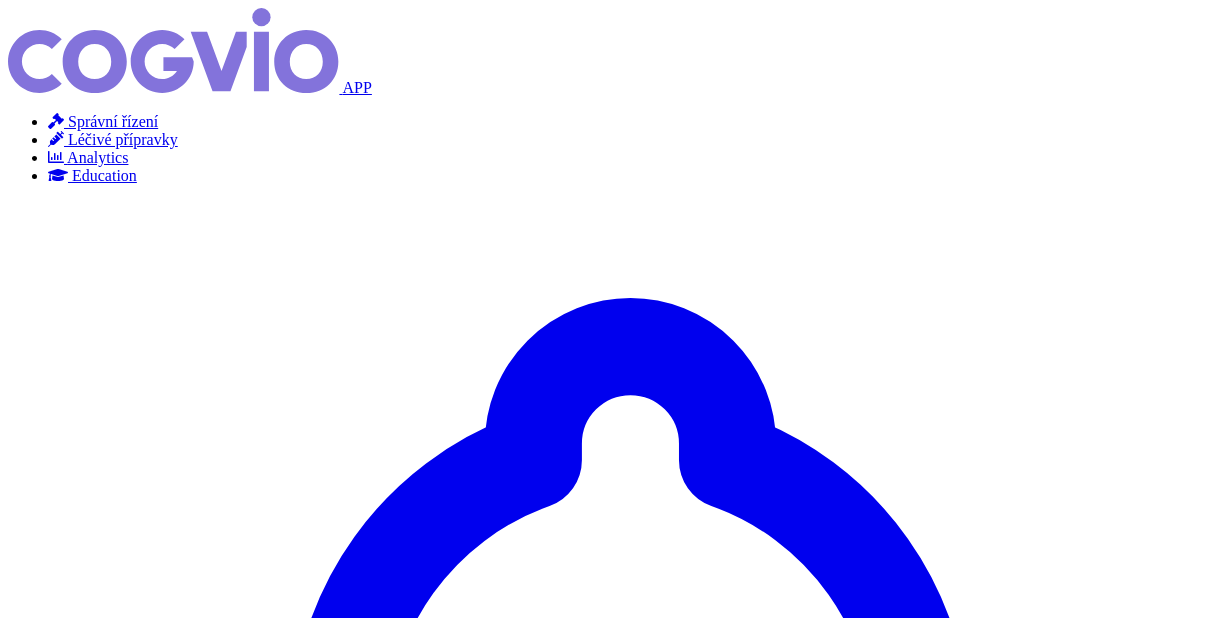 click on "ROZHODNUTÍ_revize_RS_62_3_SUKLS162289_2024" at bounding box center [257, 4899] 